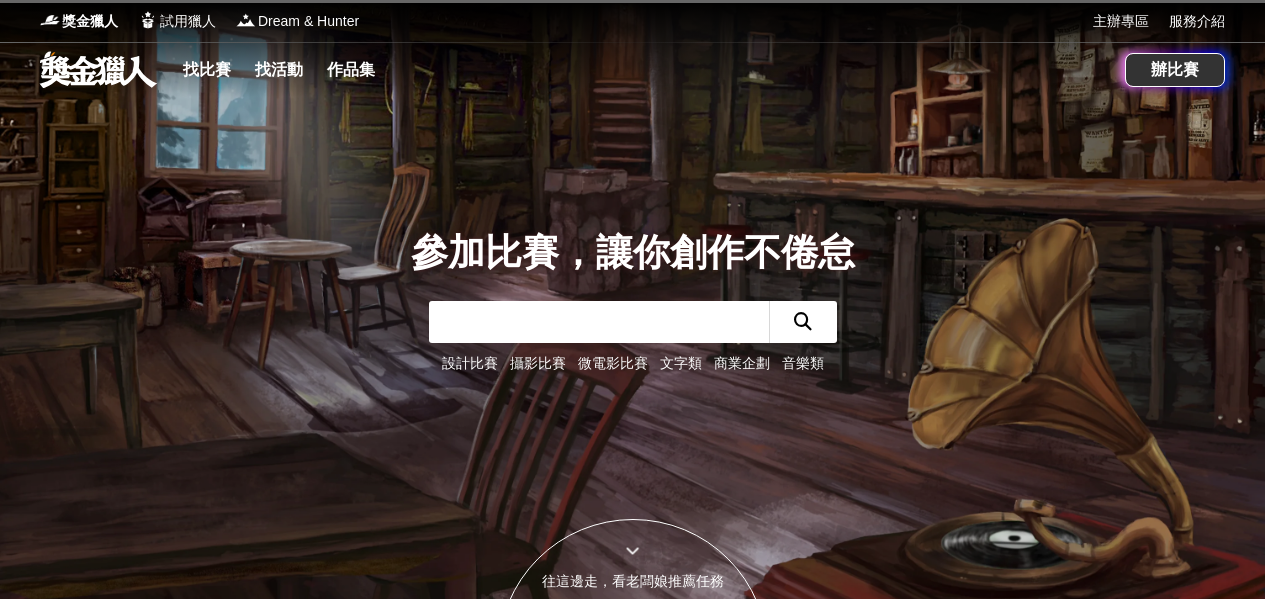 scroll, scrollTop: 0, scrollLeft: 0, axis: both 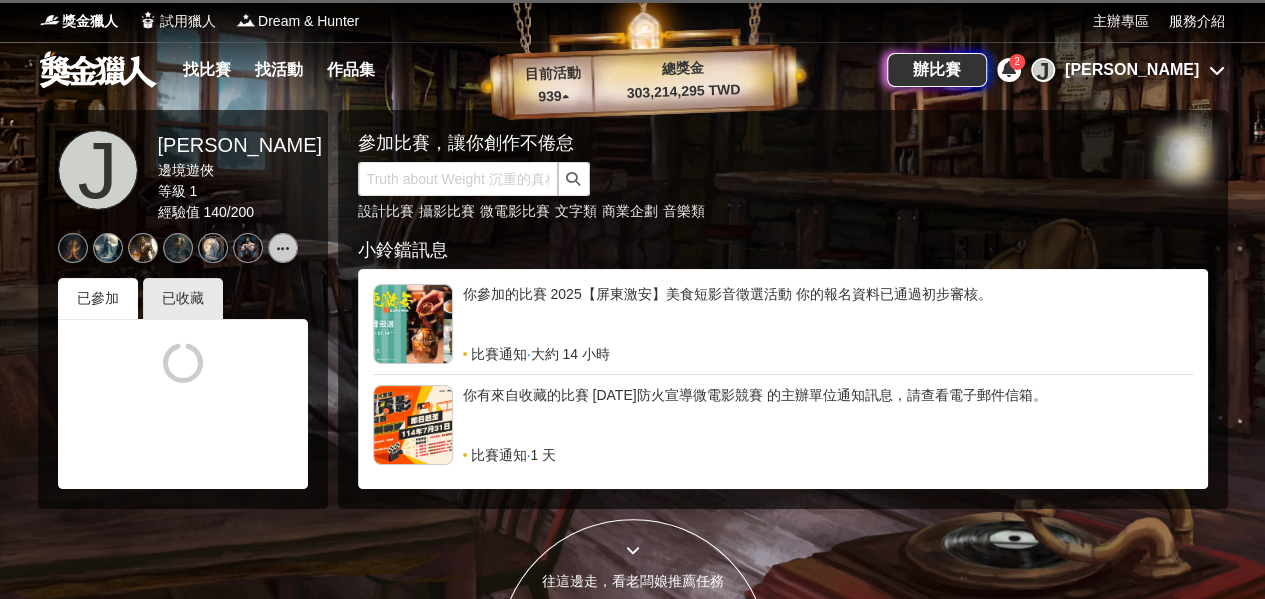 click at bounding box center [1009, 69] 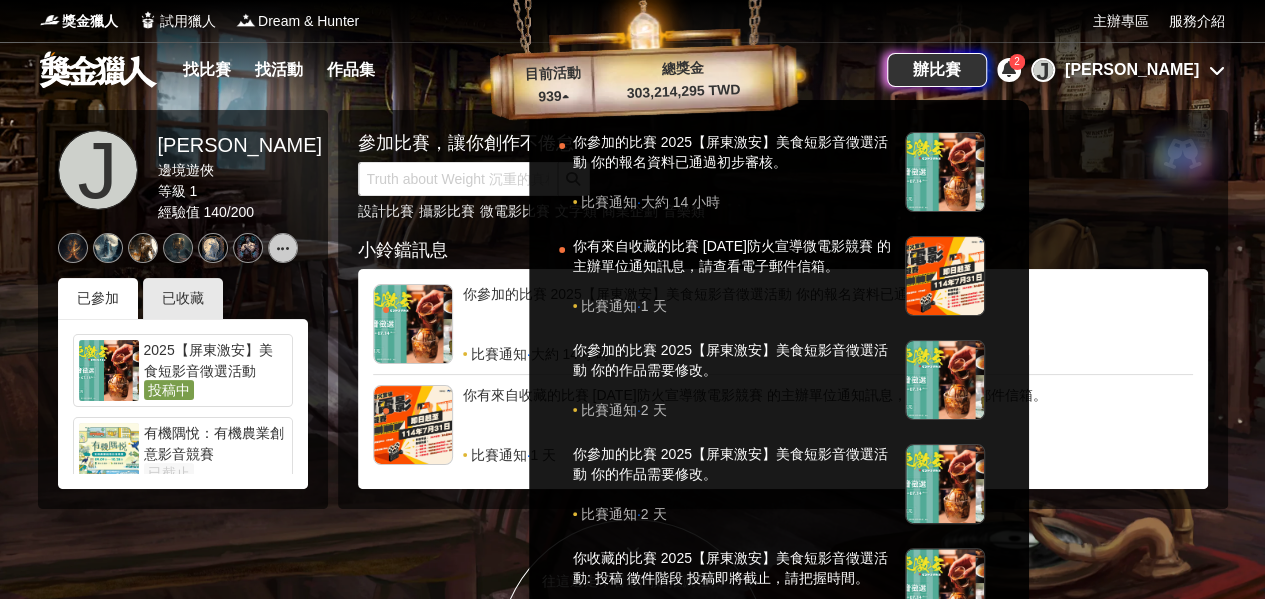 click at bounding box center [632, 299] 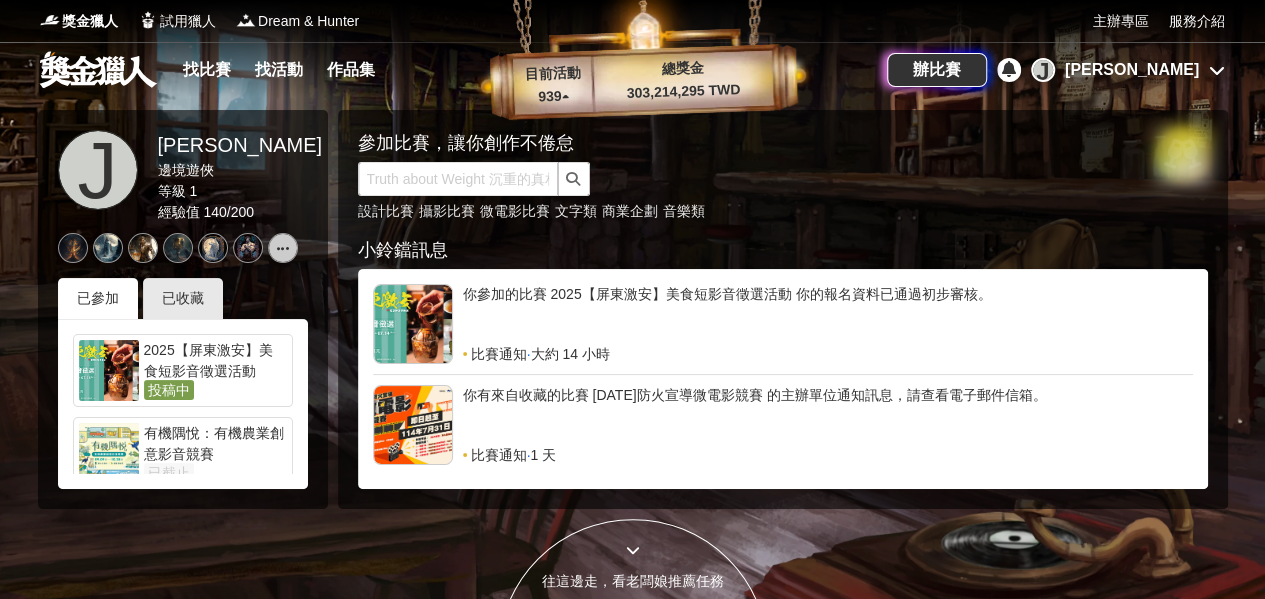 click at bounding box center [1217, 70] 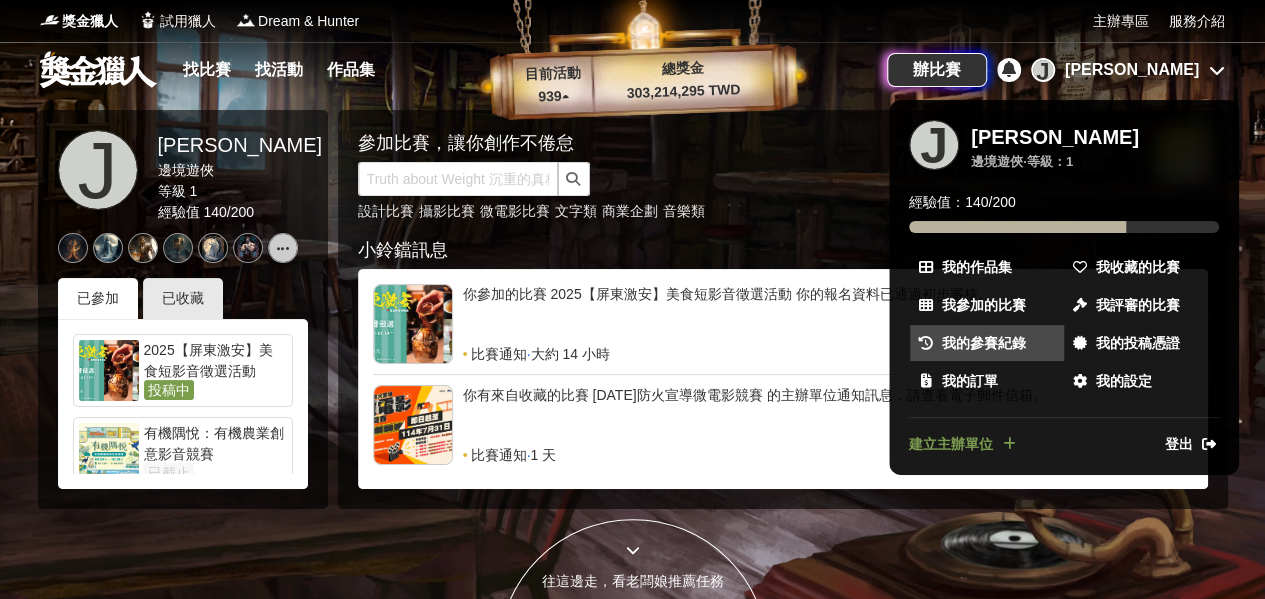 click on "我的參賽紀錄" at bounding box center (984, 343) 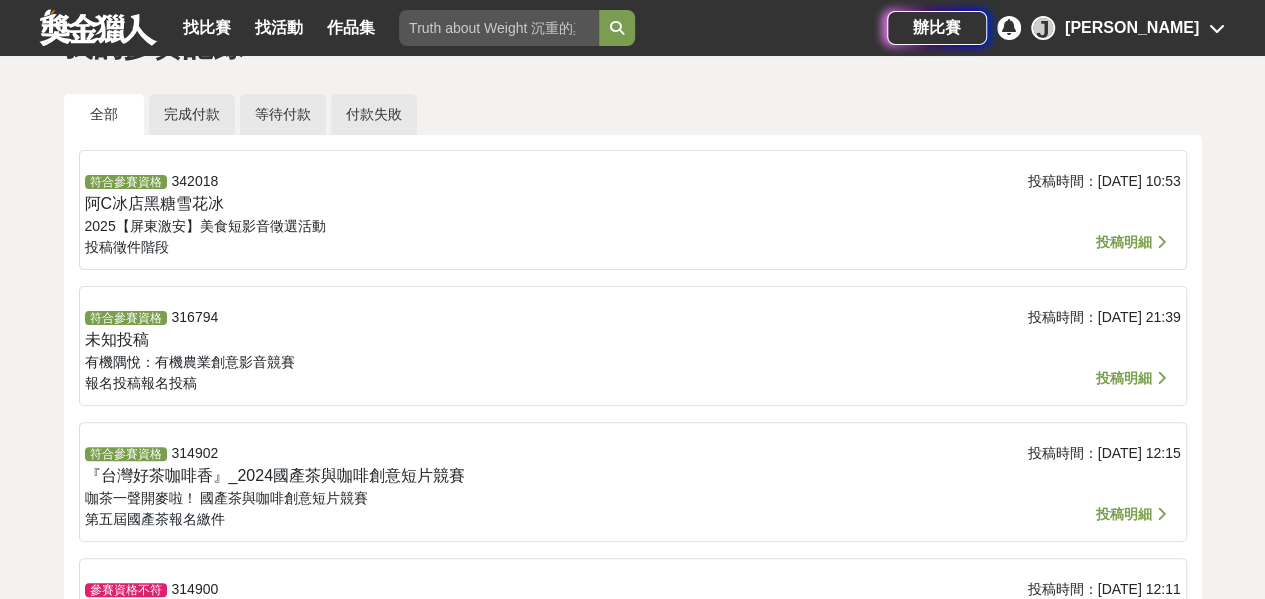 scroll, scrollTop: 0, scrollLeft: 0, axis: both 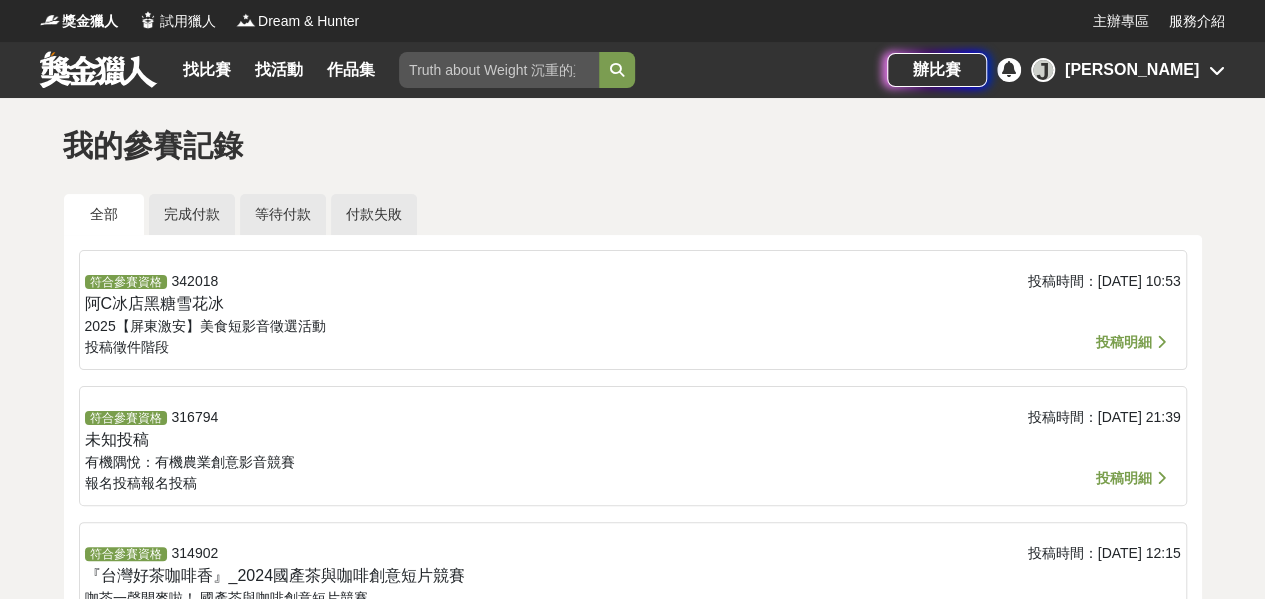 click on "投稿明細" at bounding box center [1124, 342] 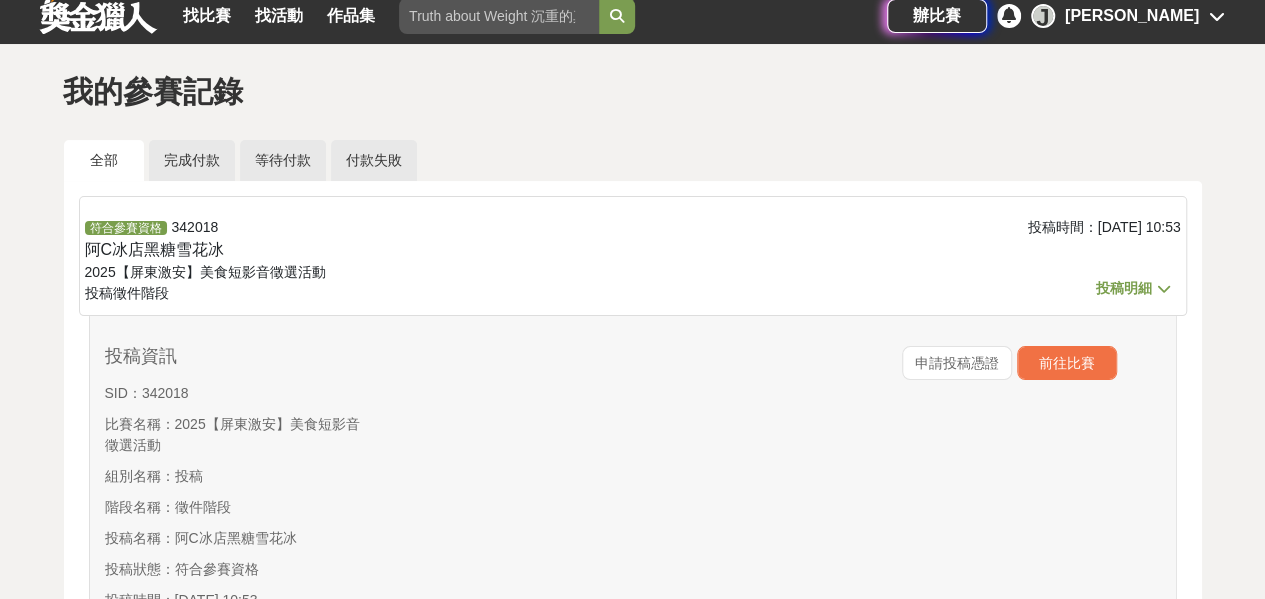 scroll, scrollTop: 0, scrollLeft: 0, axis: both 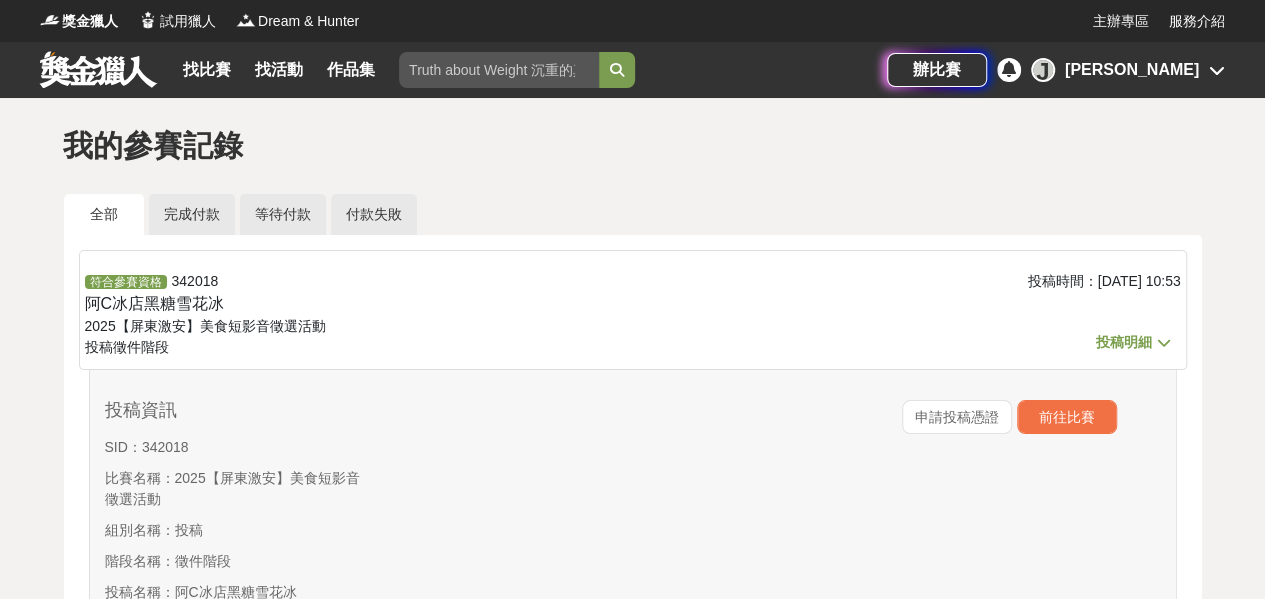 click at bounding box center [98, 69] 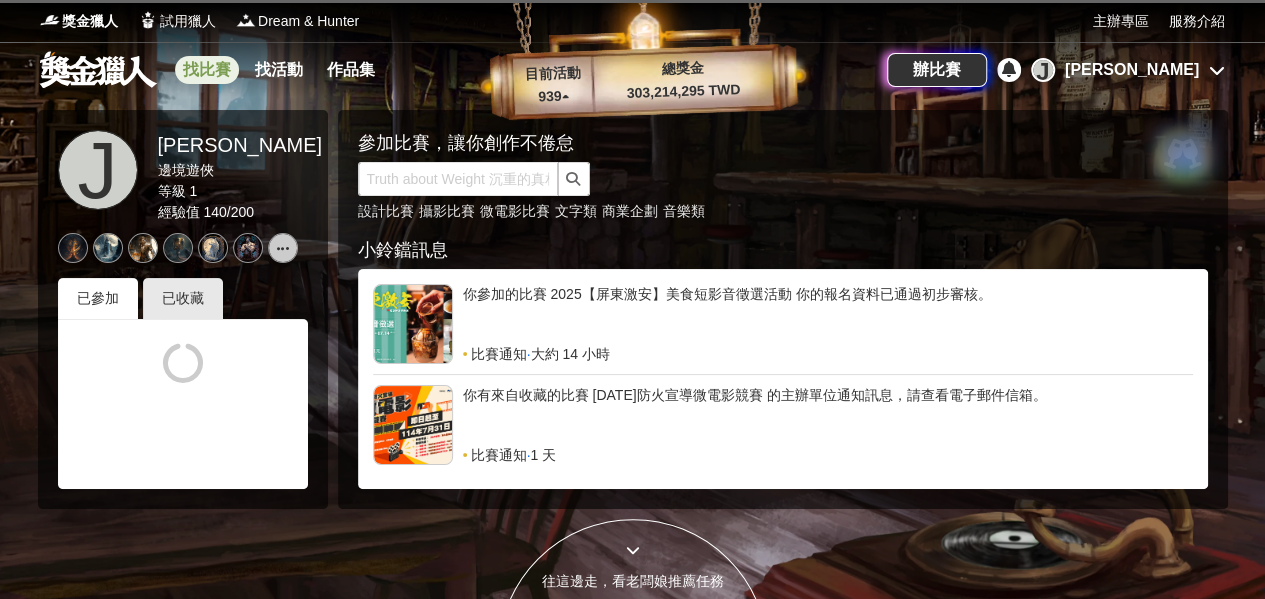 click on "找比賽" at bounding box center [207, 70] 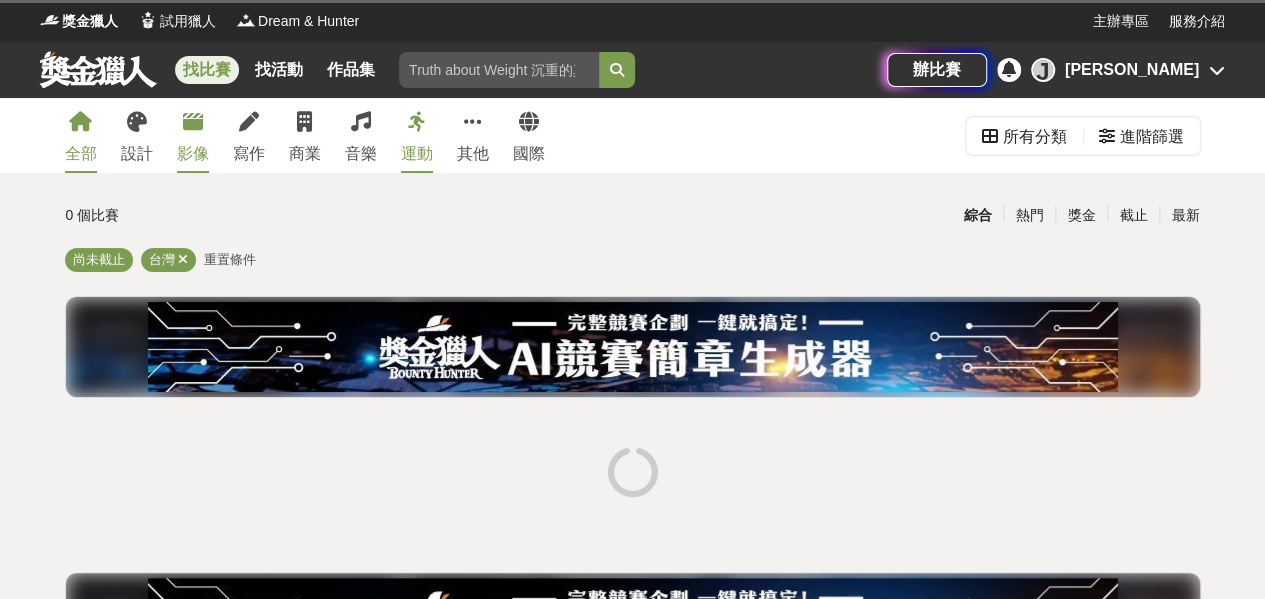 click on "影像" at bounding box center (193, 154) 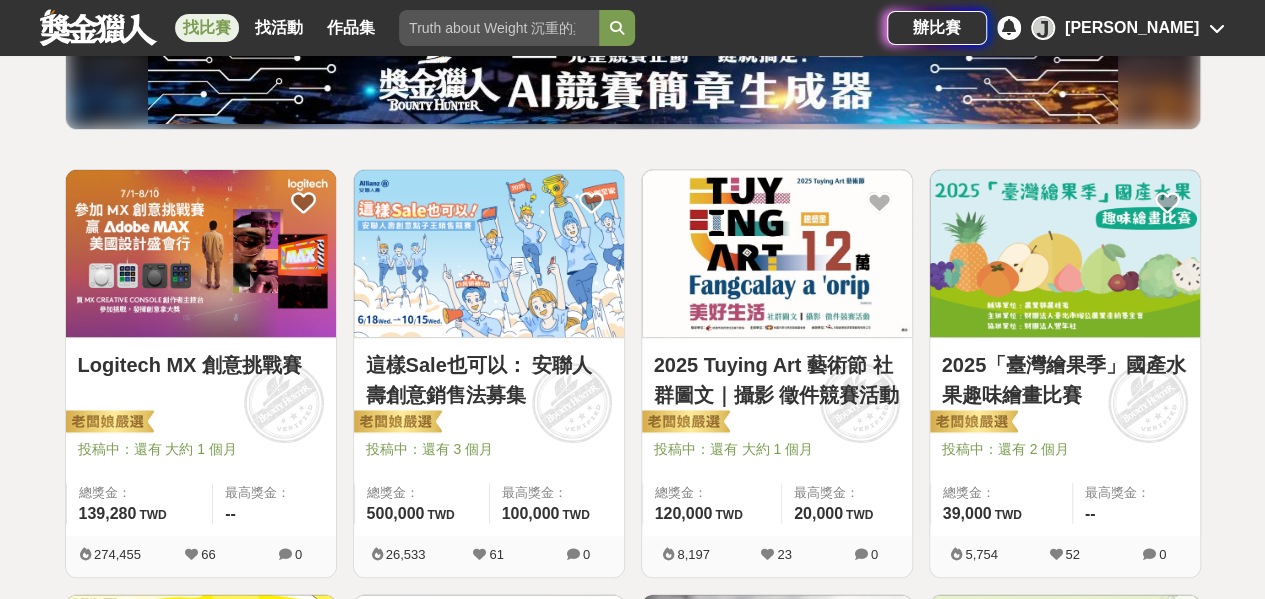 scroll, scrollTop: 300, scrollLeft: 0, axis: vertical 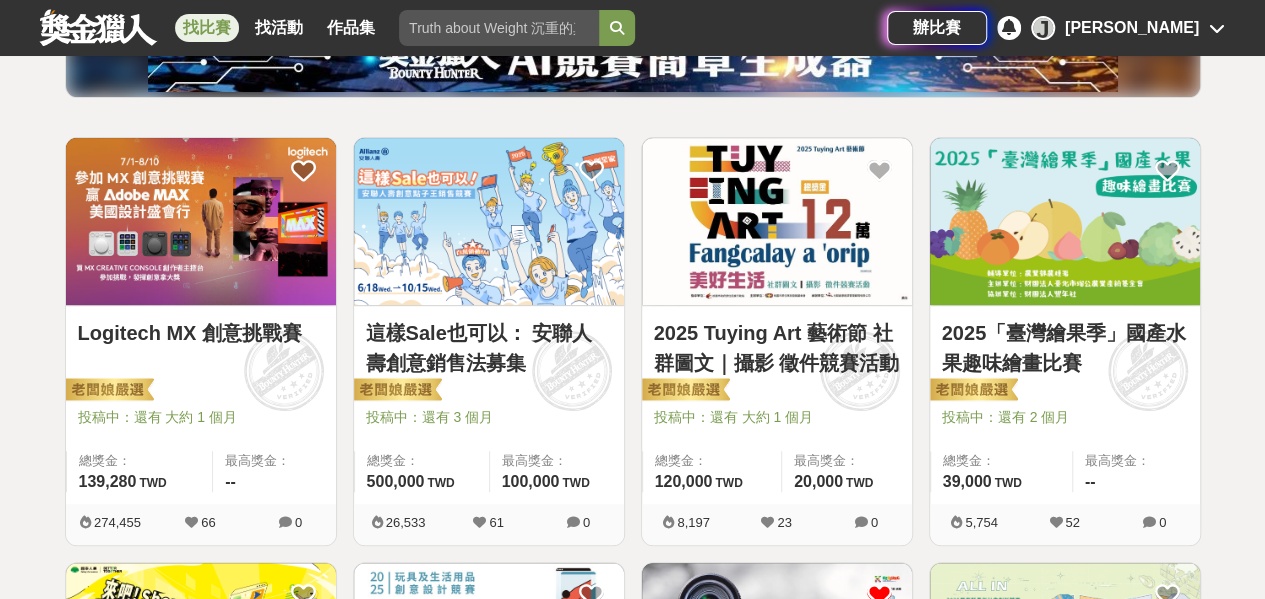 click at bounding box center [201, 221] 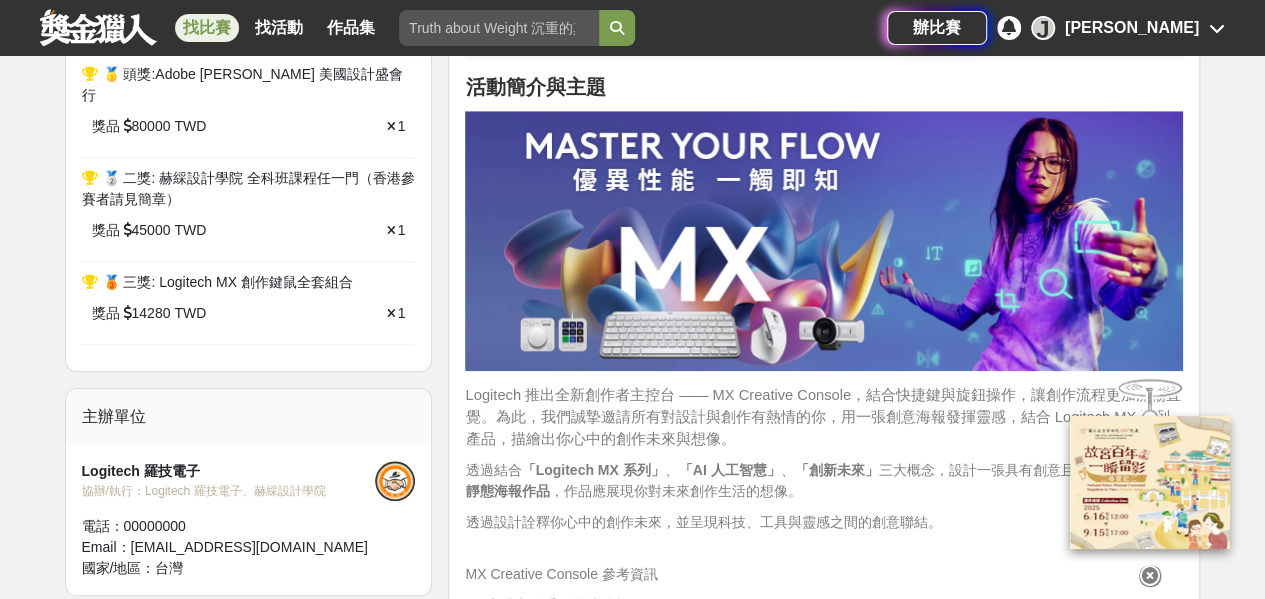 scroll, scrollTop: 1000, scrollLeft: 0, axis: vertical 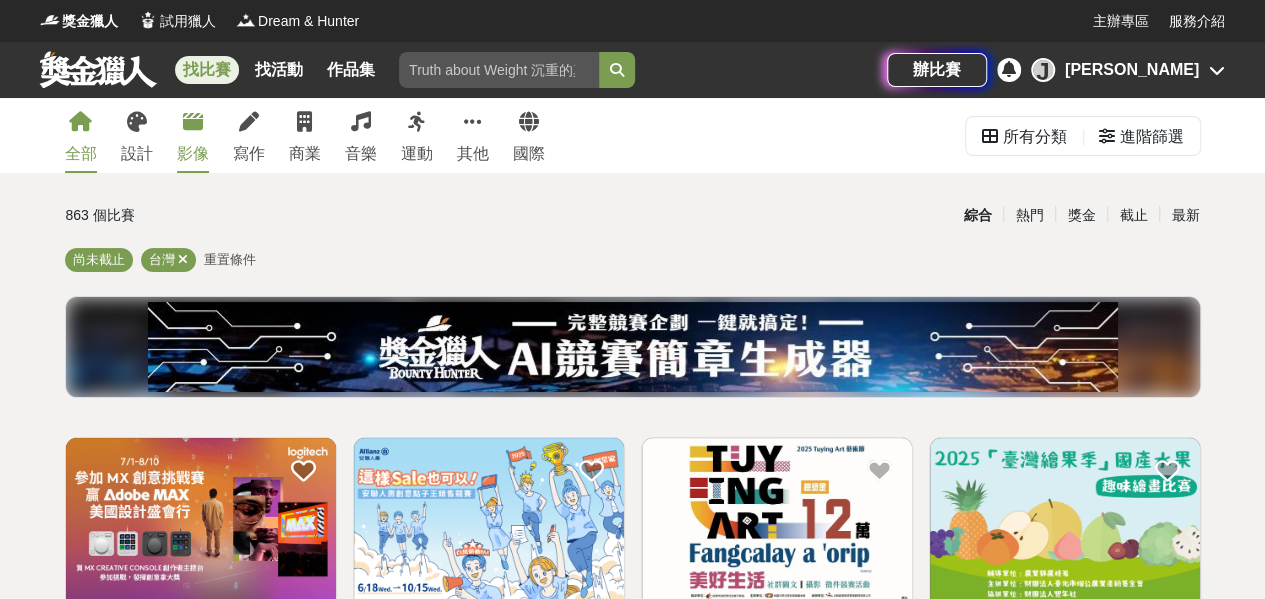 click at bounding box center [193, 122] 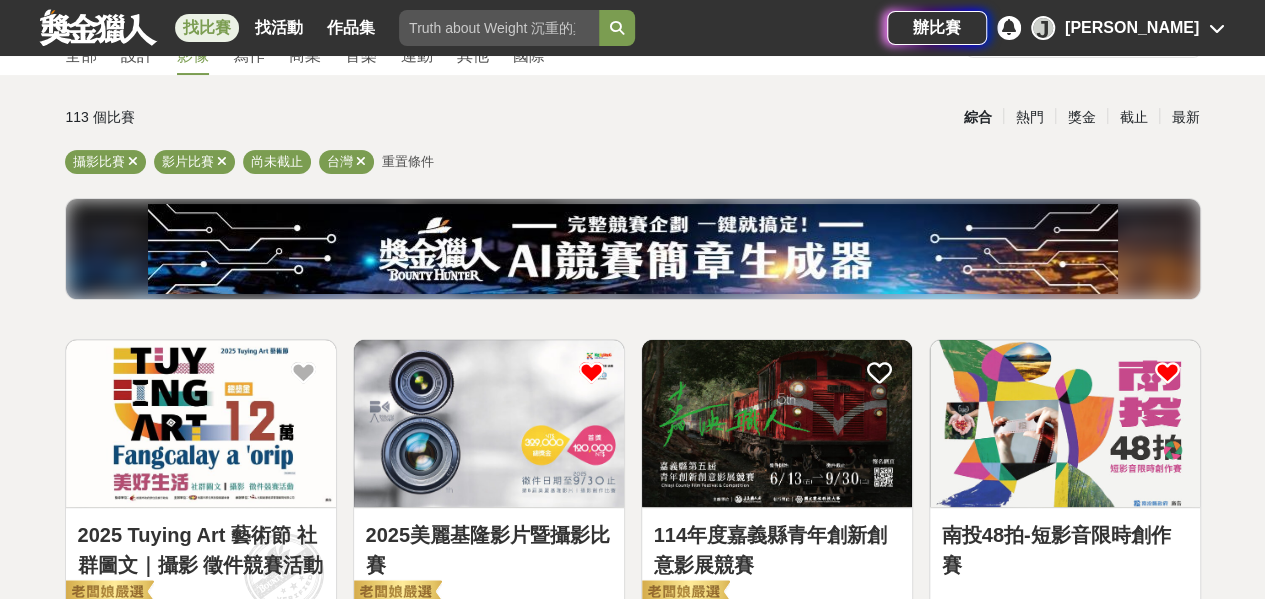 scroll, scrollTop: 0, scrollLeft: 0, axis: both 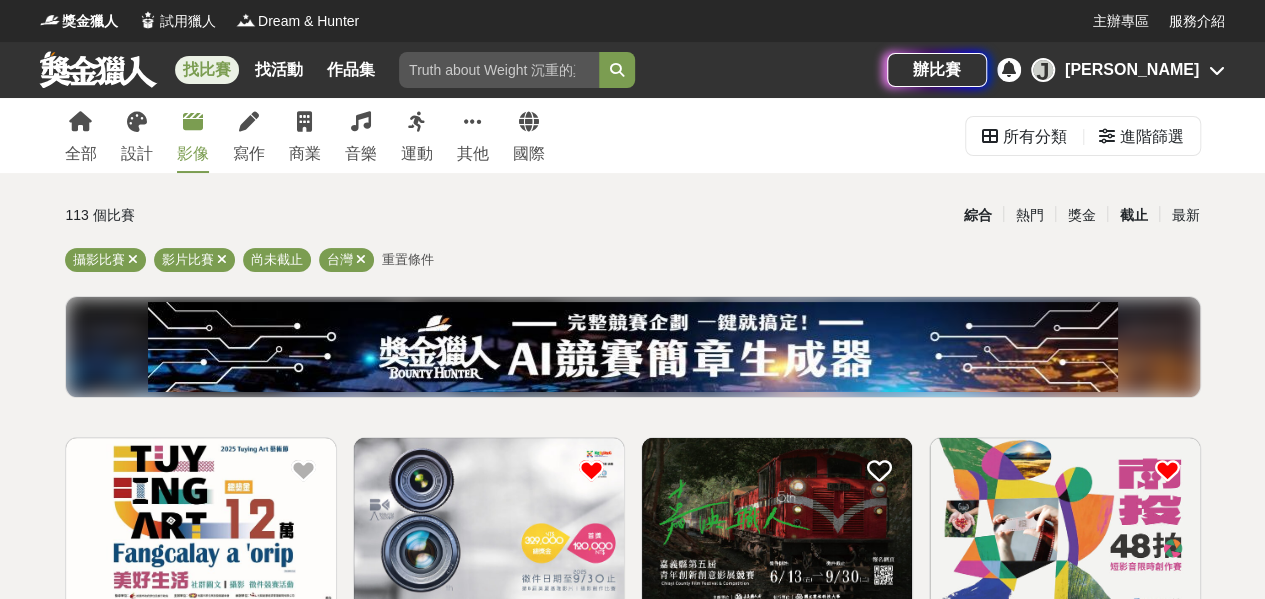 drag, startPoint x: 1188, startPoint y: 214, endPoint x: 1131, endPoint y: 213, distance: 57.00877 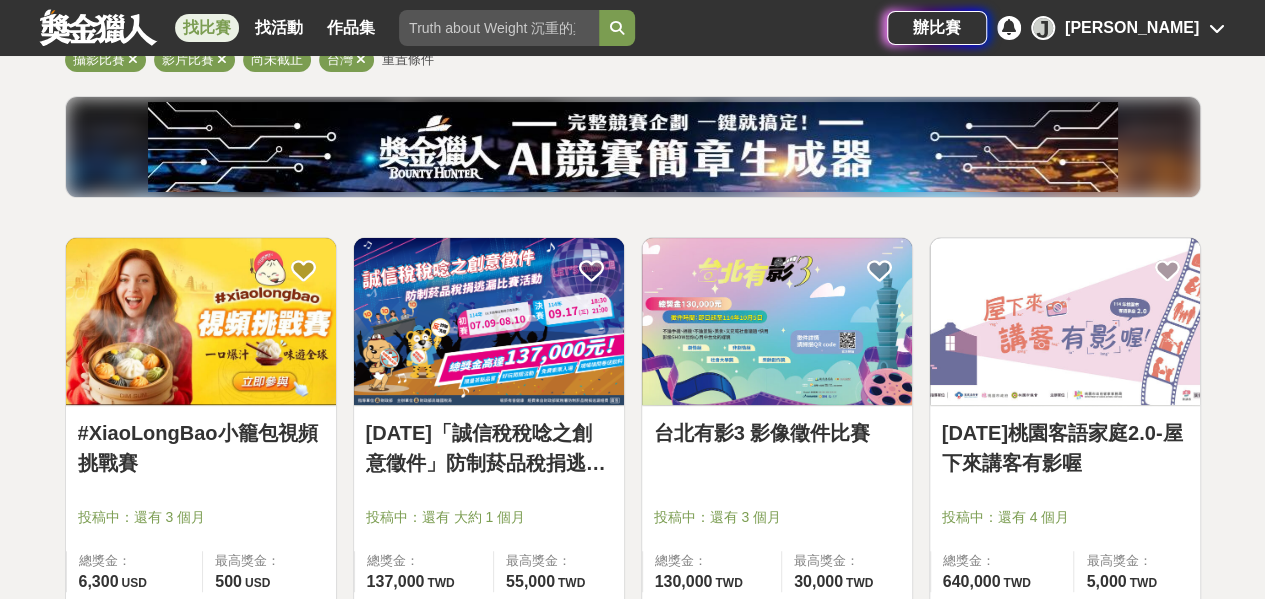 scroll, scrollTop: 300, scrollLeft: 0, axis: vertical 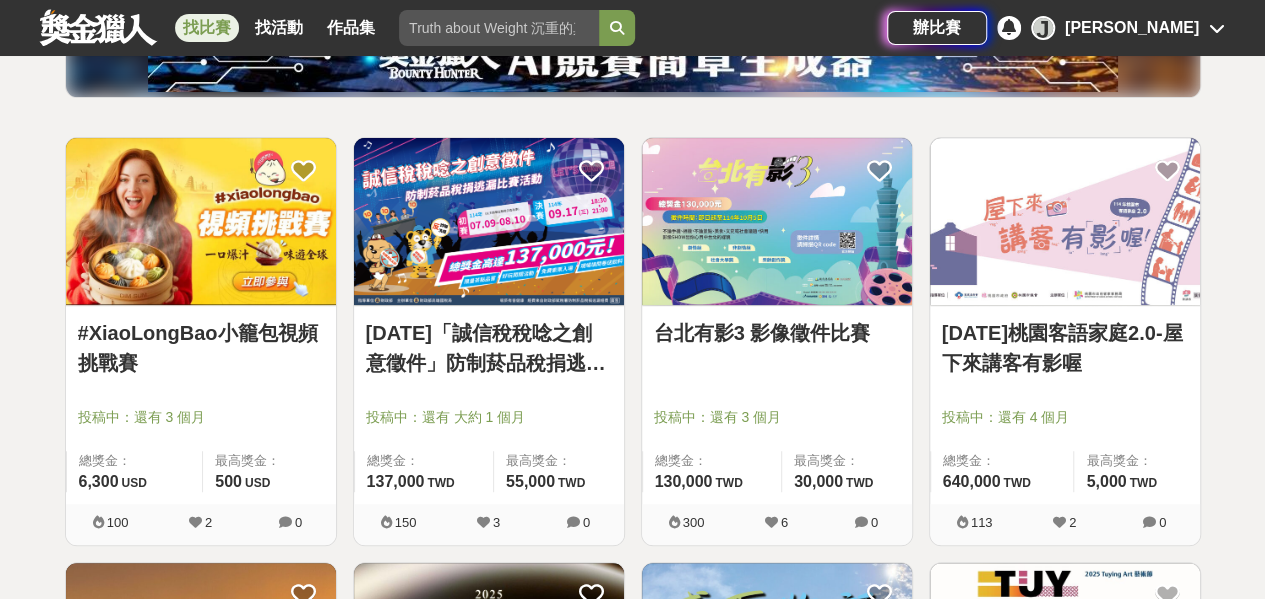 click on "#XiaoLongBao小籠包視頻挑戰賽" at bounding box center (201, 348) 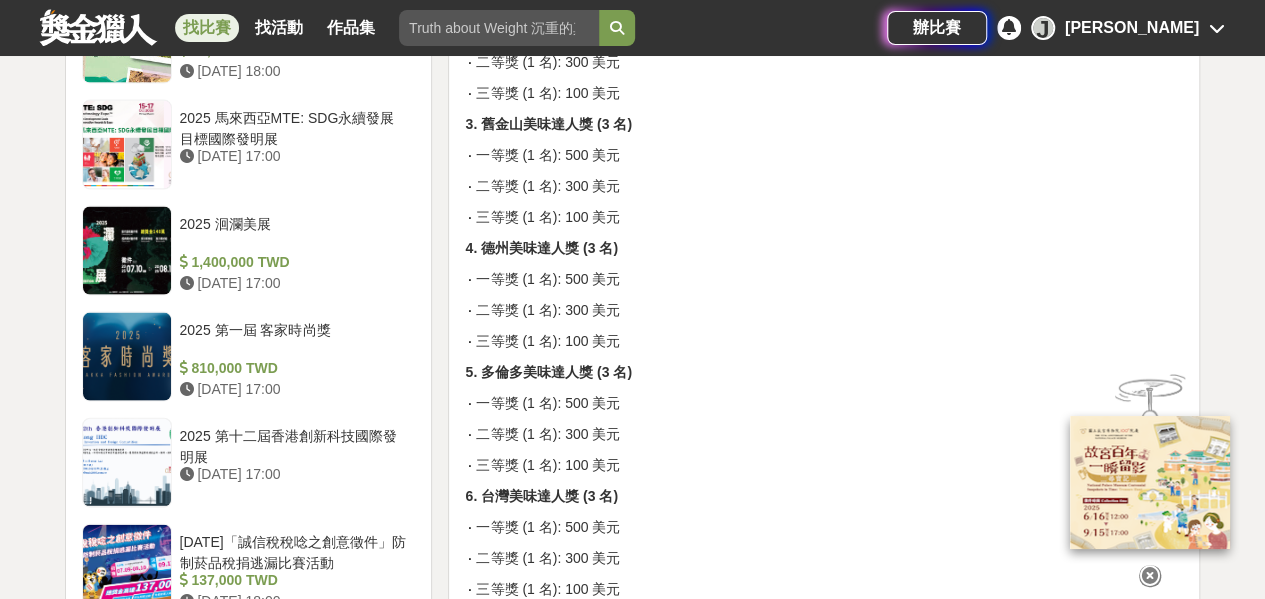 scroll, scrollTop: 2000, scrollLeft: 0, axis: vertical 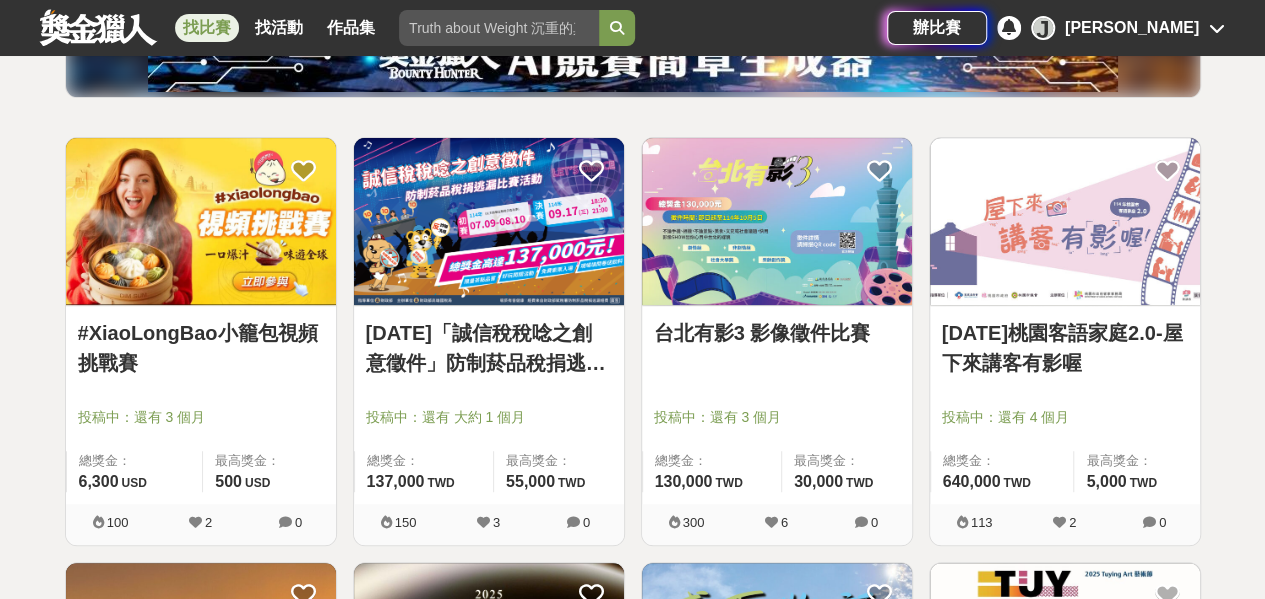 click on "台北有影3 影像徵件比賽" at bounding box center (777, 333) 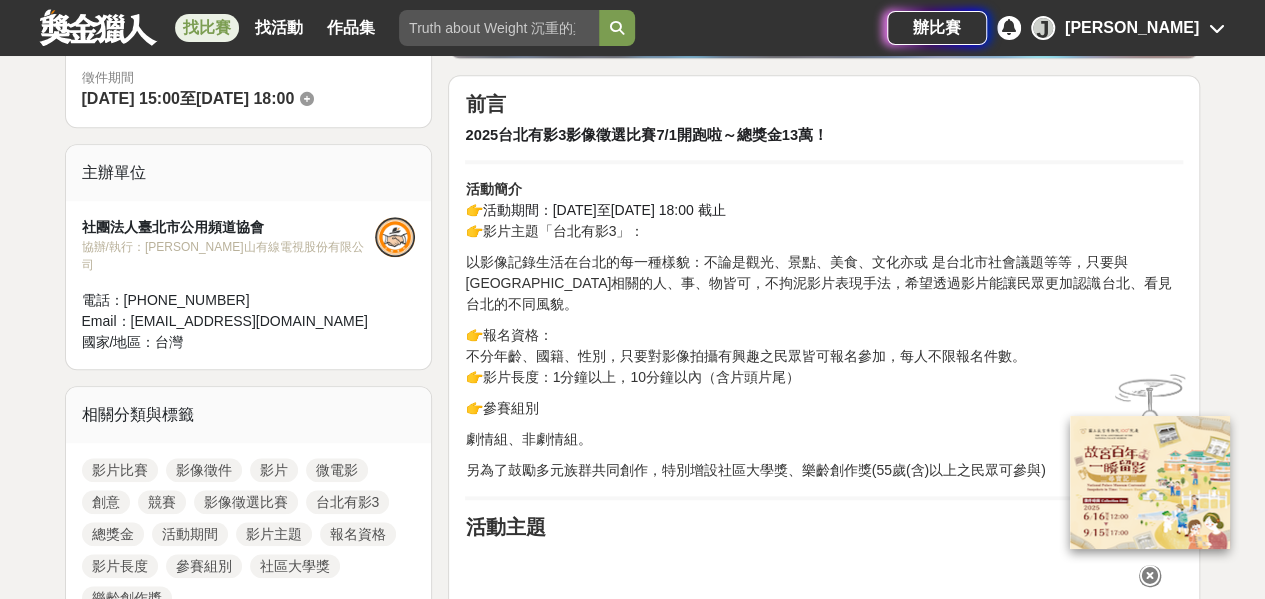 scroll, scrollTop: 600, scrollLeft: 0, axis: vertical 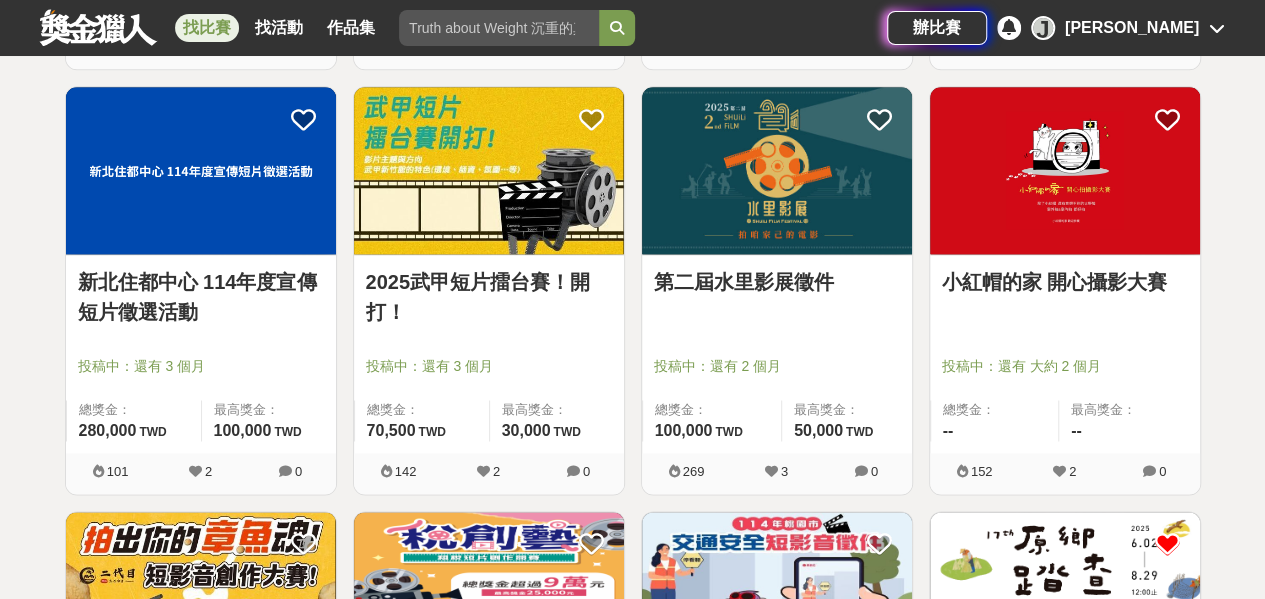 click on "新北住都中心 114年度宣傳短片徵選活動" at bounding box center (201, 297) 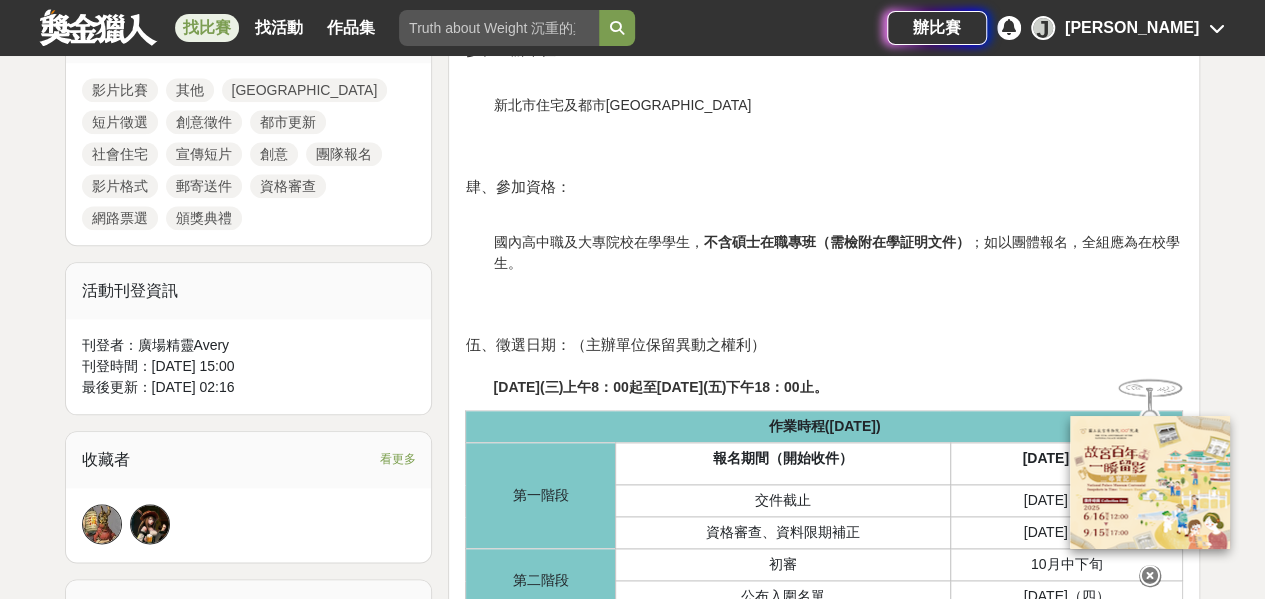 scroll, scrollTop: 1000, scrollLeft: 0, axis: vertical 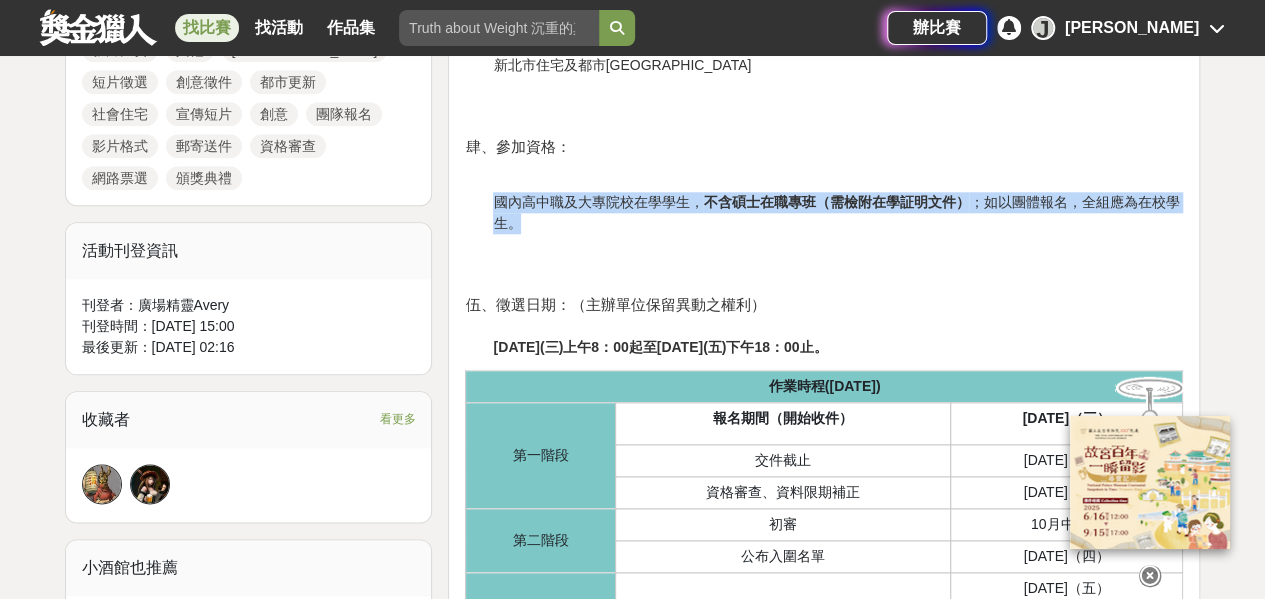 drag, startPoint x: 485, startPoint y: 192, endPoint x: 861, endPoint y: 218, distance: 376.89786 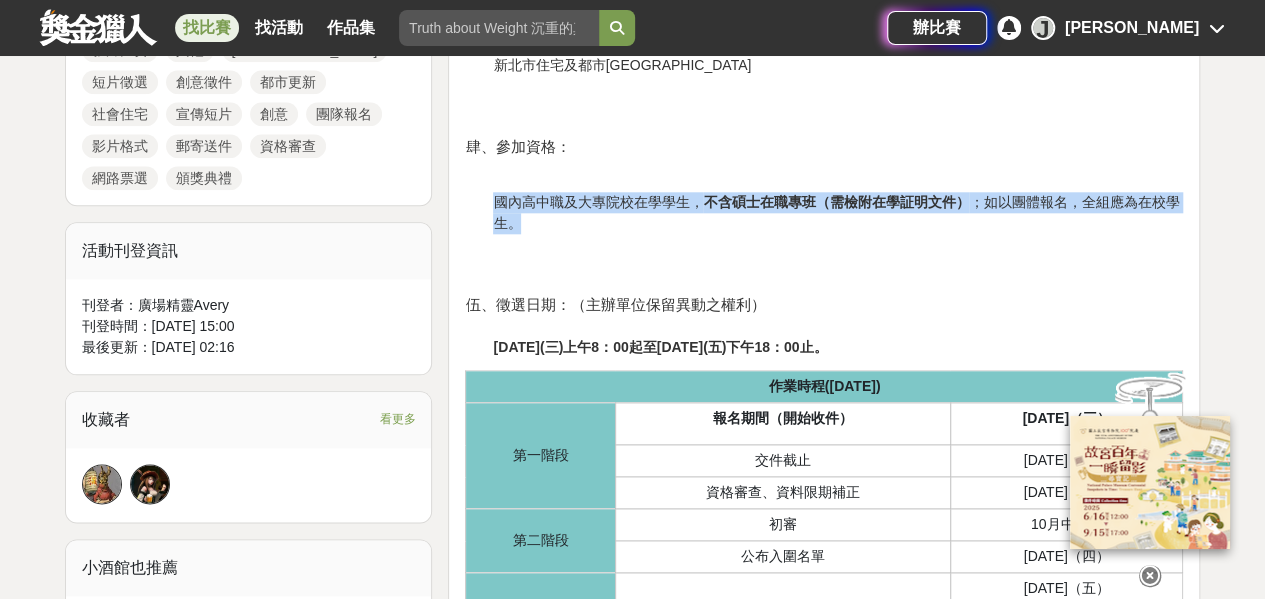 click on "壹、活動宗旨：   為加深年輕族群對都市更新、社會住宅的認知與認同，舉辦本次徵選活動，獲選作品將作為新北市住宅及都市更新中心(以下簡稱本中心)年度行銷宣傳亮點。   貳、徵件主題：   「家」象徵幸福及安穩，與本中心「推動都市更新」、「營運社會住宅」兩大業務主軸契合，本次徵選活動邀請高中職以上、碩士班以下之在學學生，以「家」與「都市更新」或「社會住宅」的連結與想望，發揮創意為本中心產製宣傳短片，讓民眾更明瞭都市更新、社會住宅能為新北帶來的轉變，感受到溫暖幸福的能量。   參、主辦單位：   新北市住宅及都市更新中心   肆、參加資格：   國內高中職及大專院校在學學生， 不含碩士在職專班（需檢附在學証明文件） ；如以團體報名，全組應為在校學生。   伍、徵選日期：（主辦單位保留異動之權利）   作業時程([DATE])" at bounding box center [824, 1543] 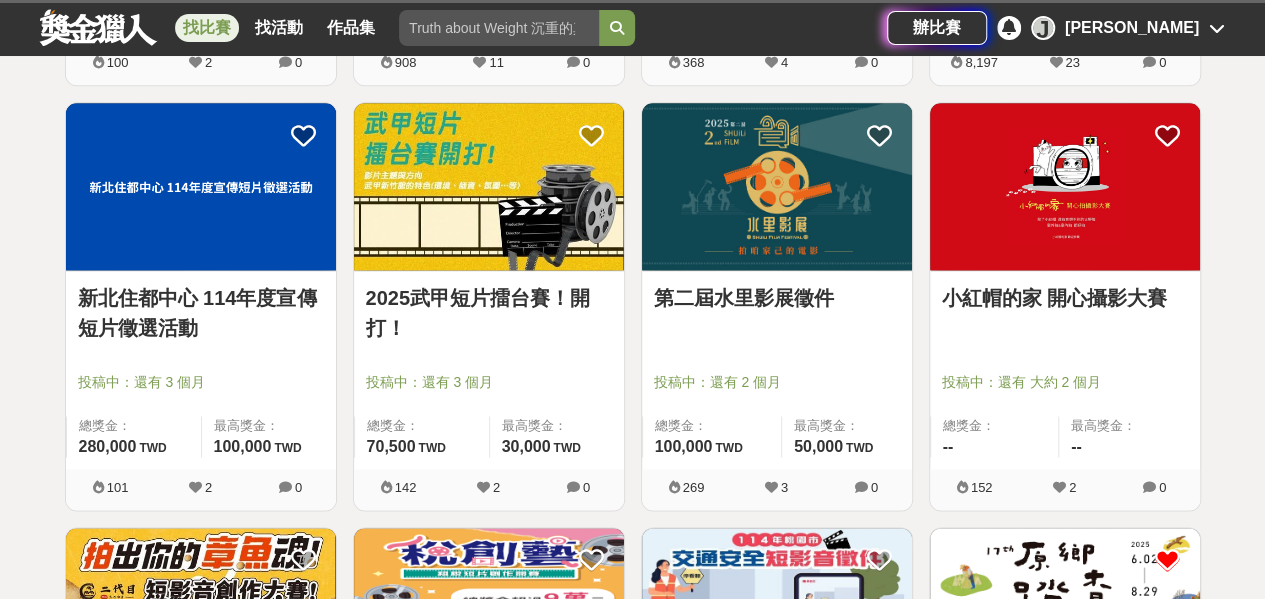 scroll, scrollTop: 1200, scrollLeft: 0, axis: vertical 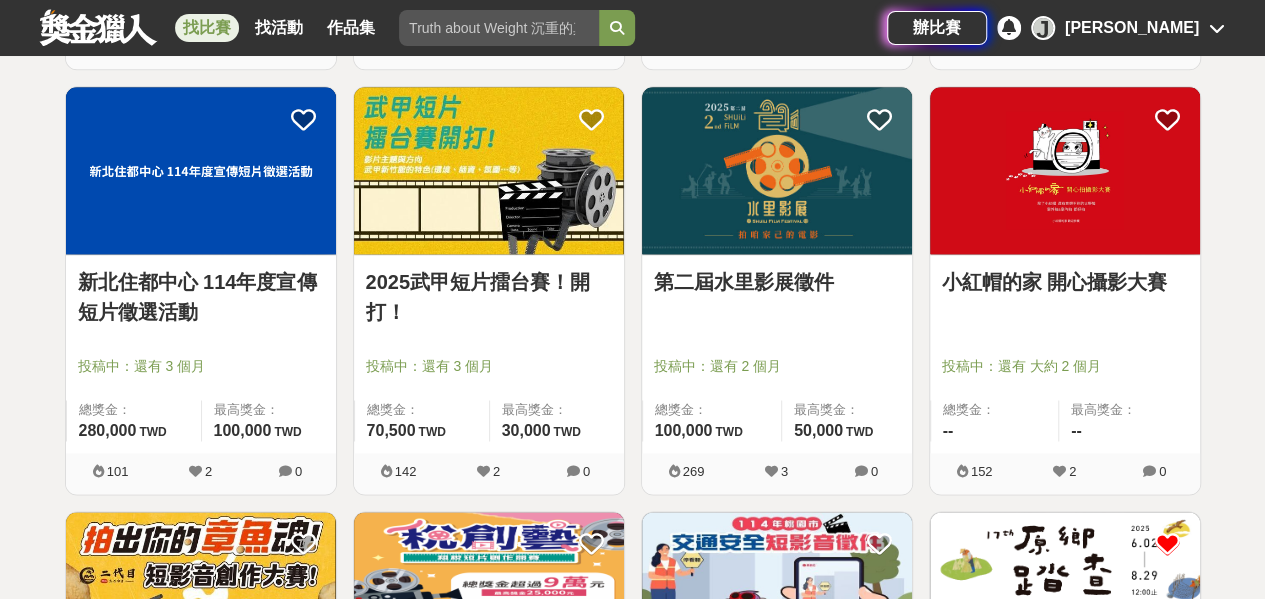 click on "新北住都中心 114年度宣傳短片徵選活動" at bounding box center (201, 297) 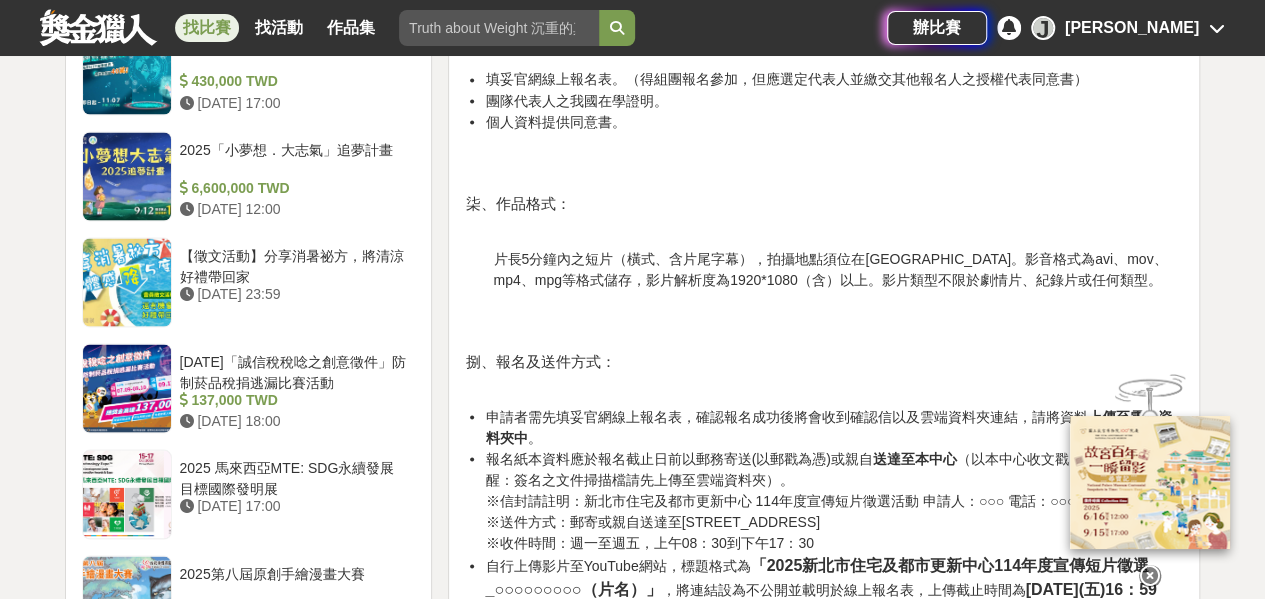 scroll, scrollTop: 1800, scrollLeft: 0, axis: vertical 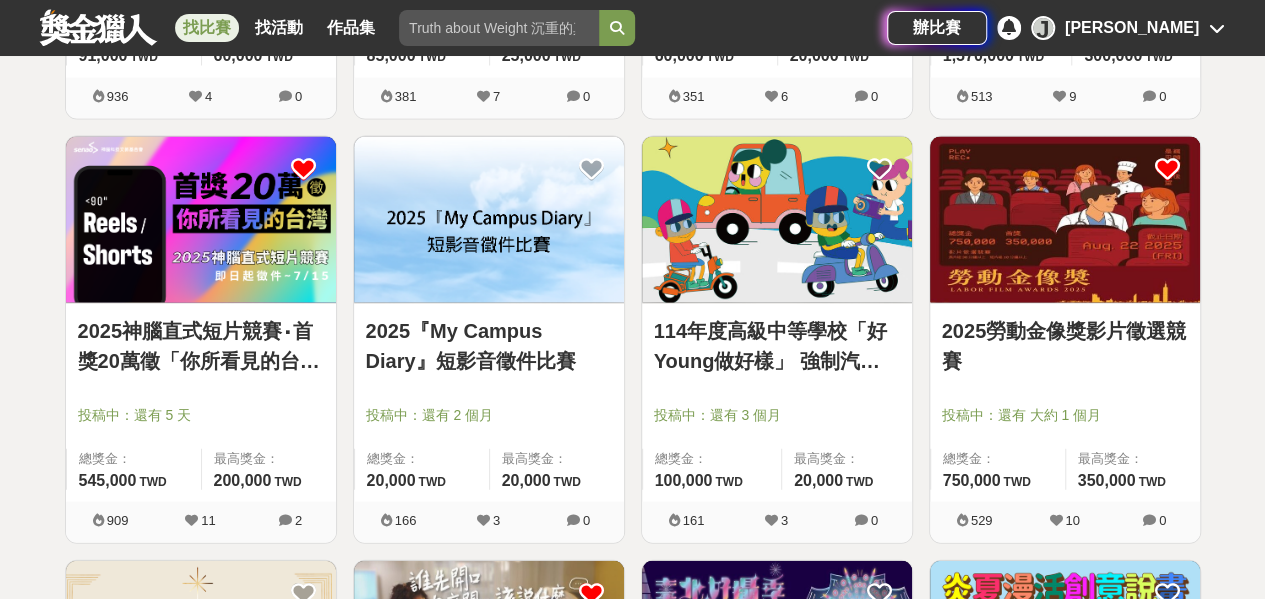 click at bounding box center (1065, 220) 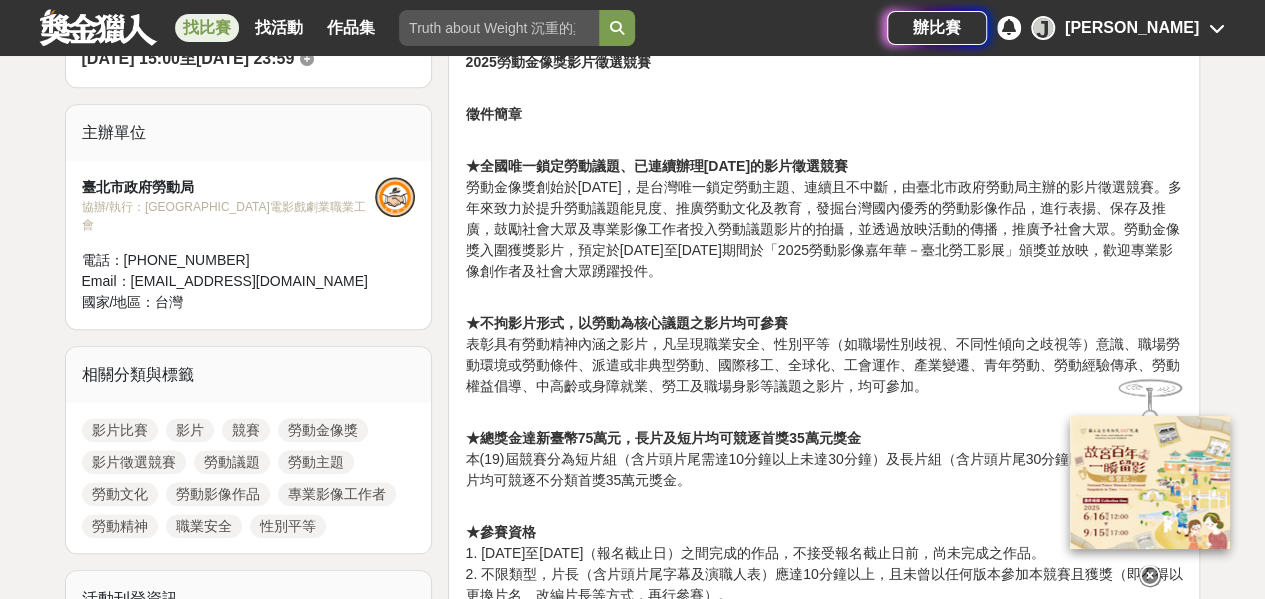 scroll, scrollTop: 800, scrollLeft: 0, axis: vertical 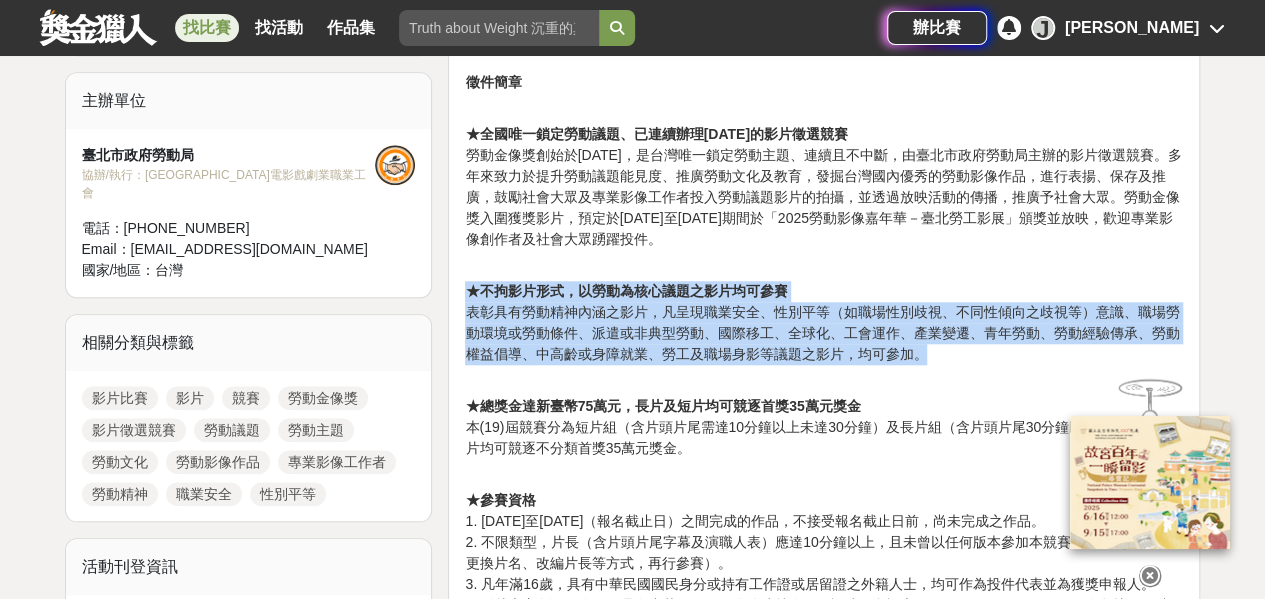 drag, startPoint x: 471, startPoint y: 288, endPoint x: 994, endPoint y: 354, distance: 527.148 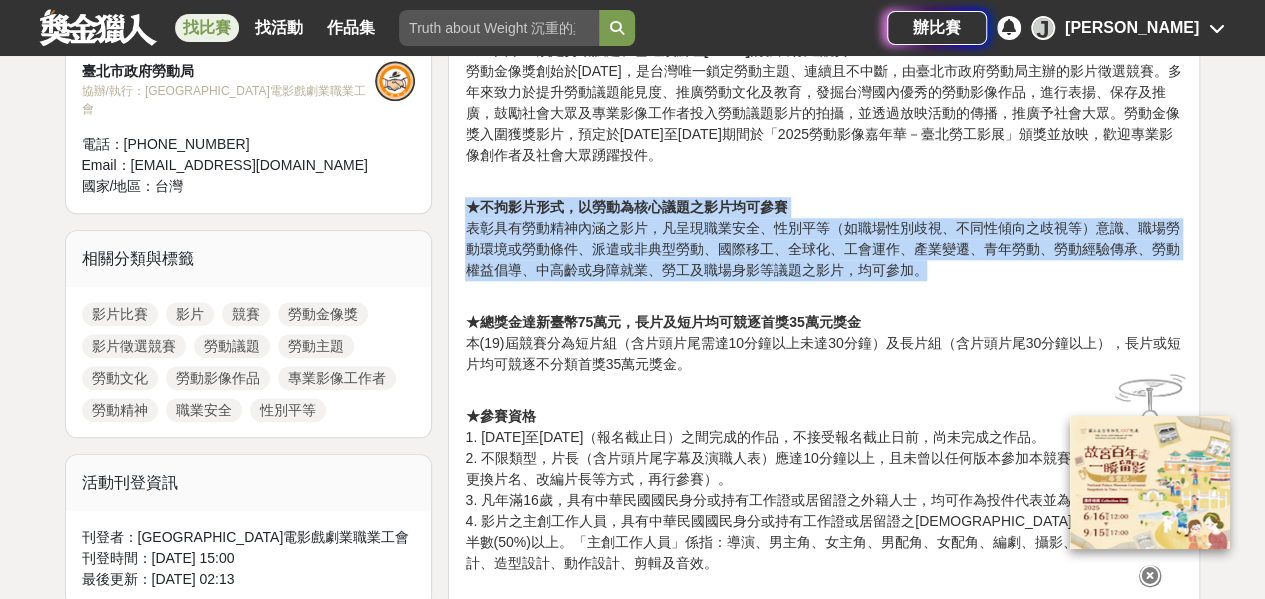 scroll, scrollTop: 1000, scrollLeft: 0, axis: vertical 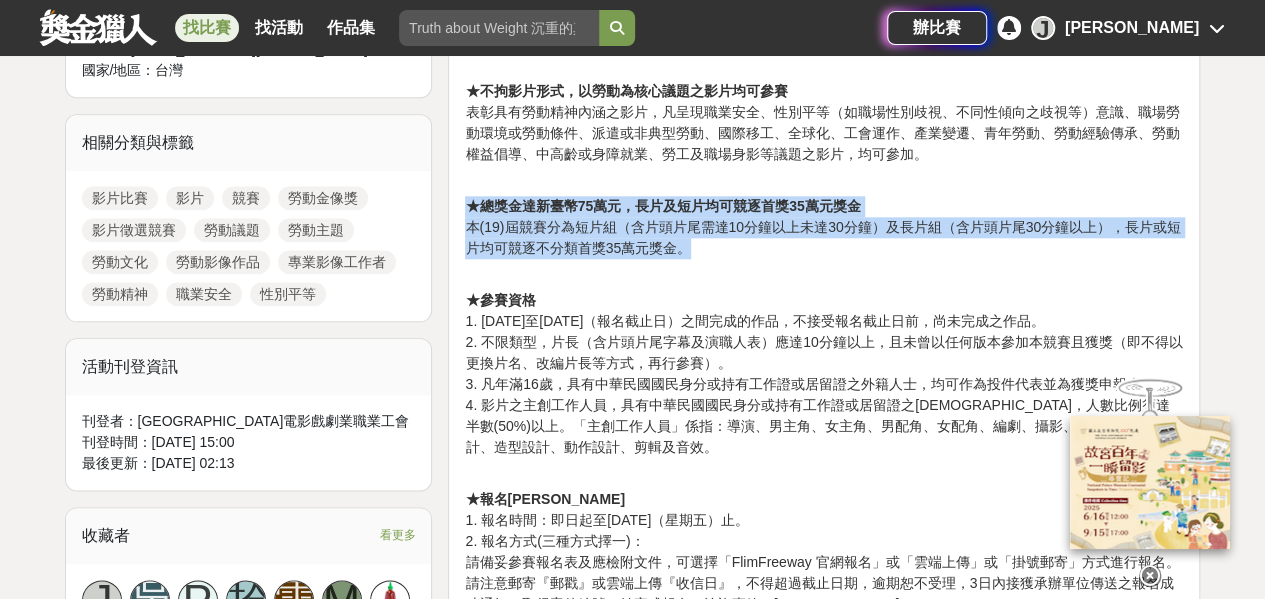 drag, startPoint x: 444, startPoint y: 196, endPoint x: 694, endPoint y: 250, distance: 255.76552 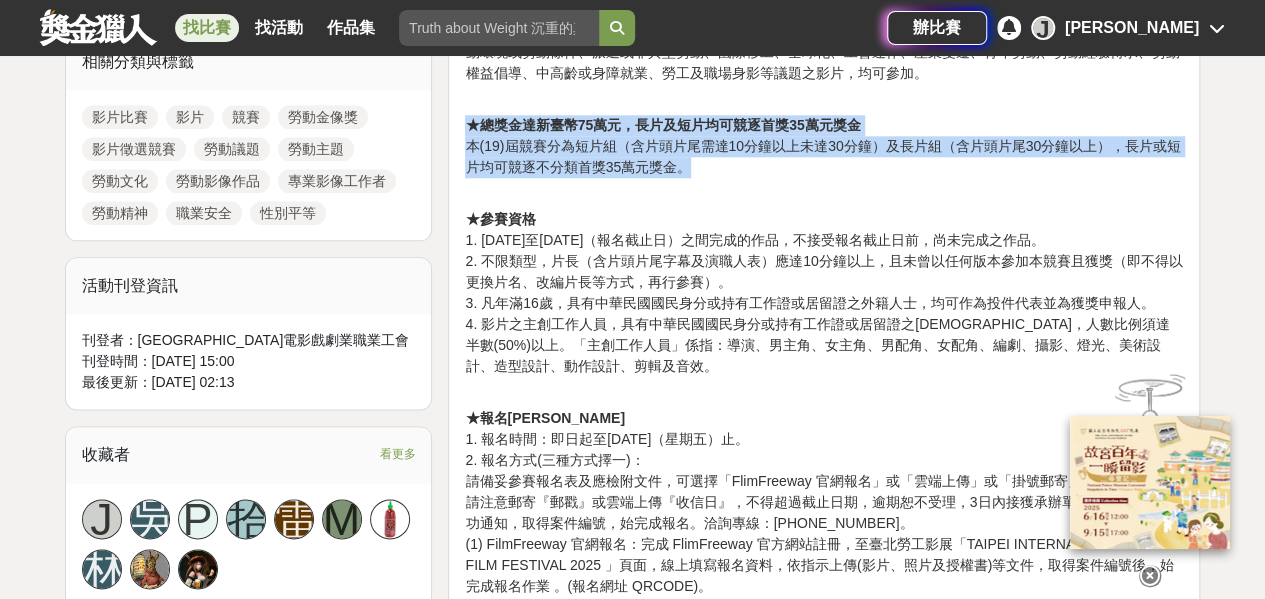 scroll, scrollTop: 1200, scrollLeft: 0, axis: vertical 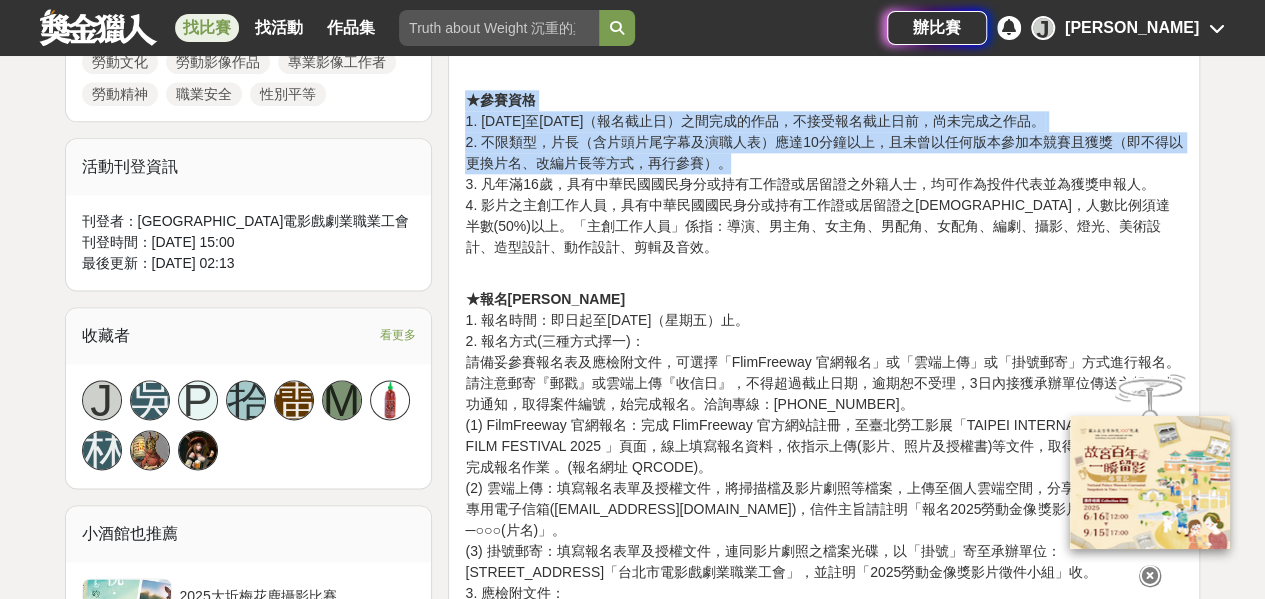 drag, startPoint x: 462, startPoint y: 99, endPoint x: 949, endPoint y: 163, distance: 491.18735 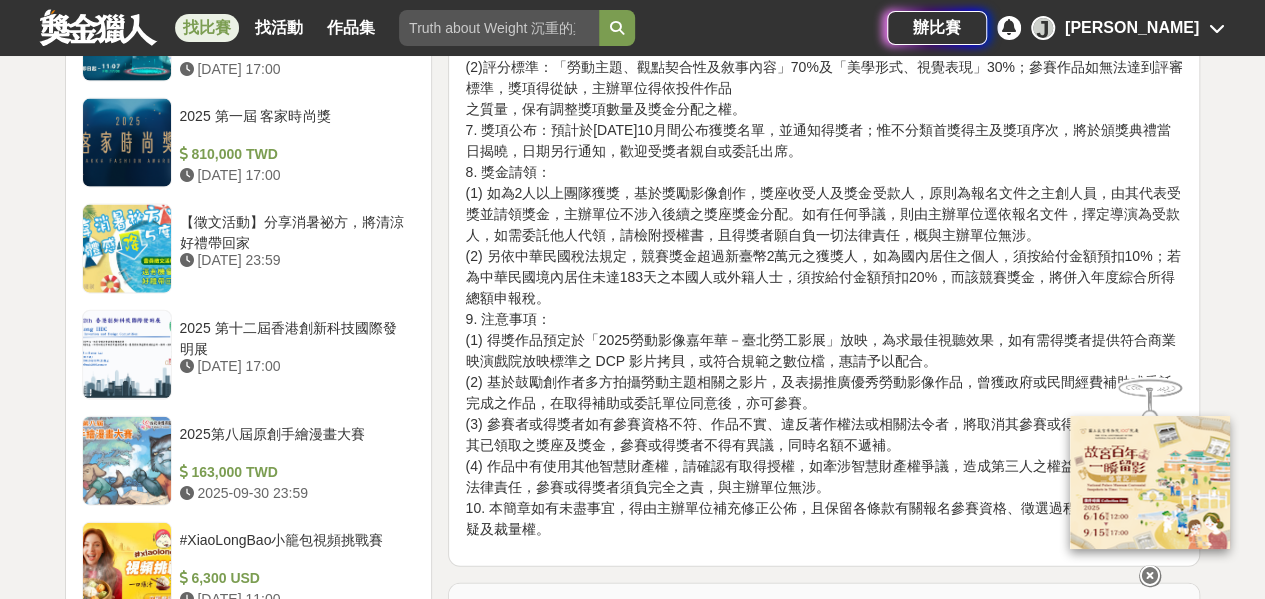 scroll, scrollTop: 2100, scrollLeft: 0, axis: vertical 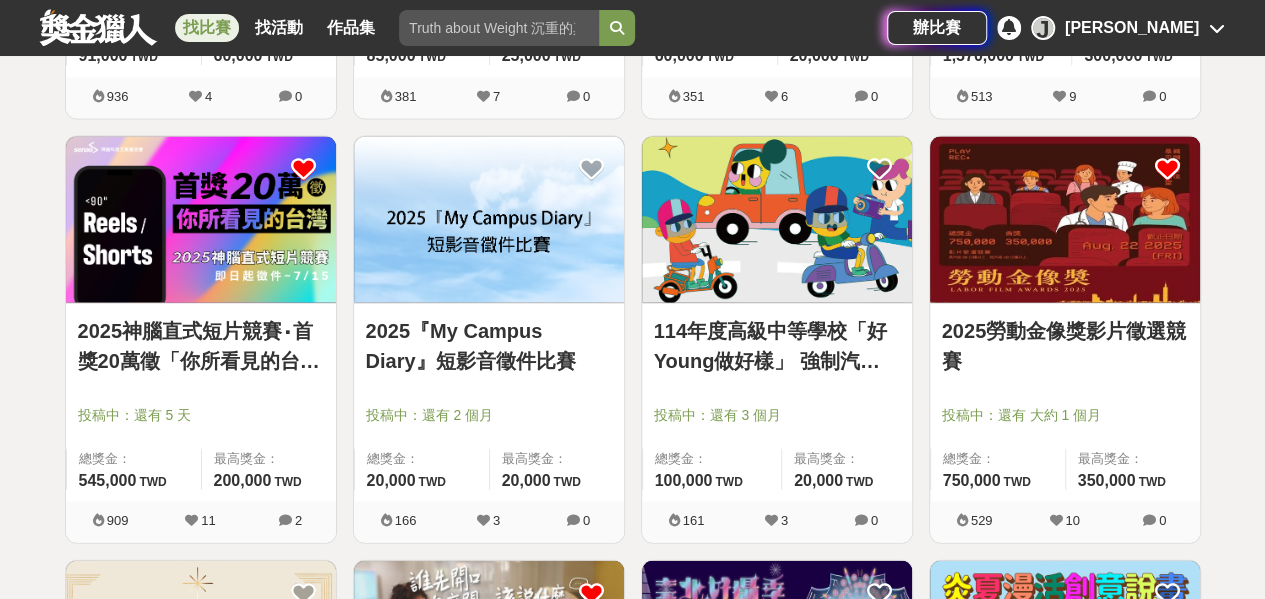 click at bounding box center (489, 220) 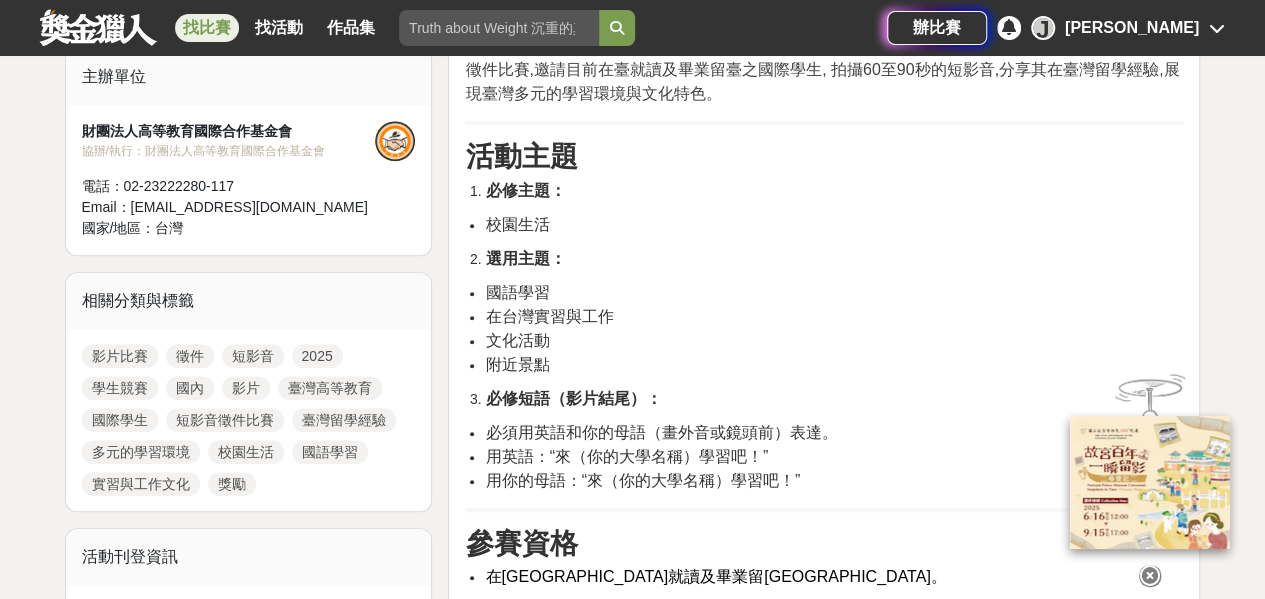 scroll, scrollTop: 900, scrollLeft: 0, axis: vertical 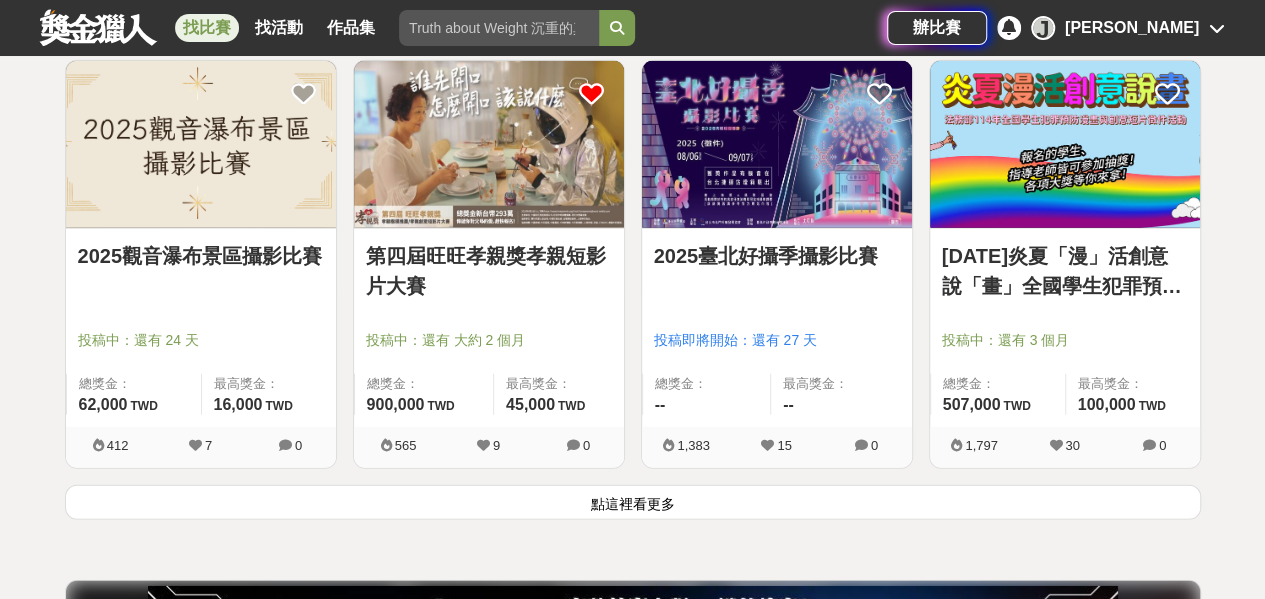 click on "點這裡看更多" at bounding box center [633, 502] 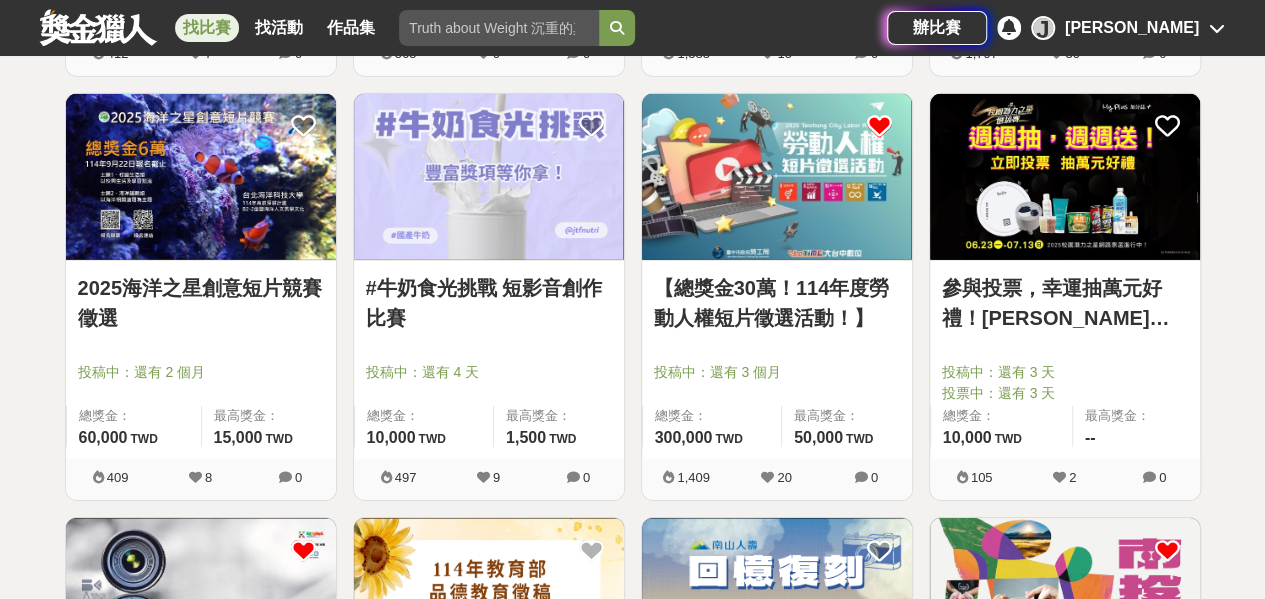 scroll, scrollTop: 2900, scrollLeft: 0, axis: vertical 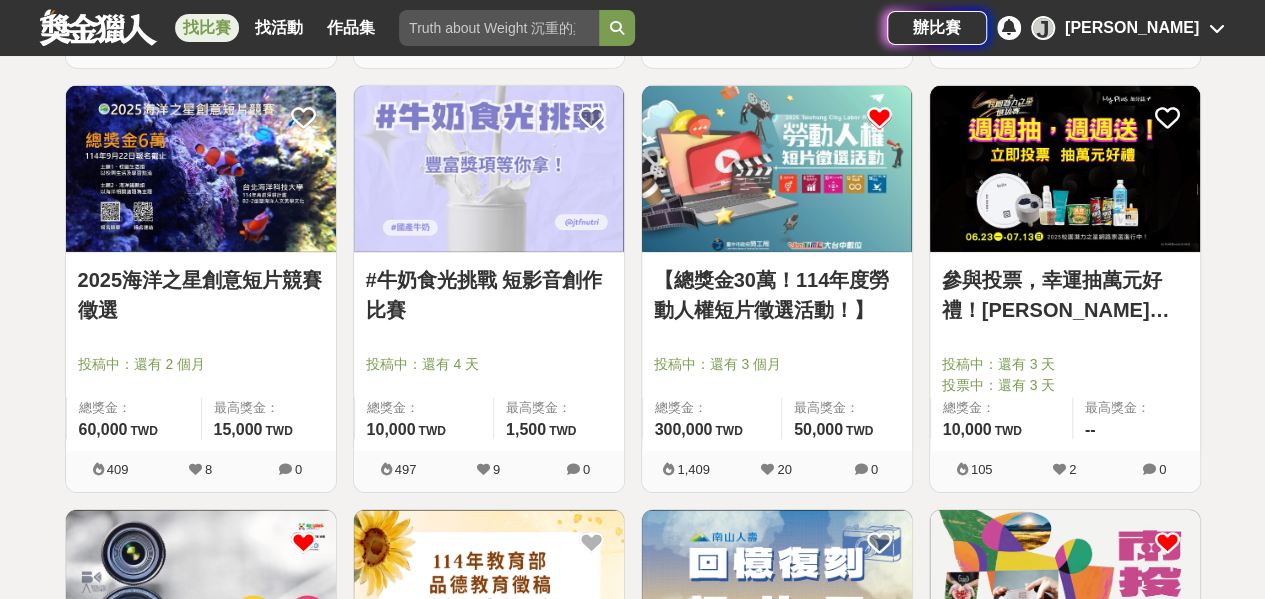 click at bounding box center (201, 169) 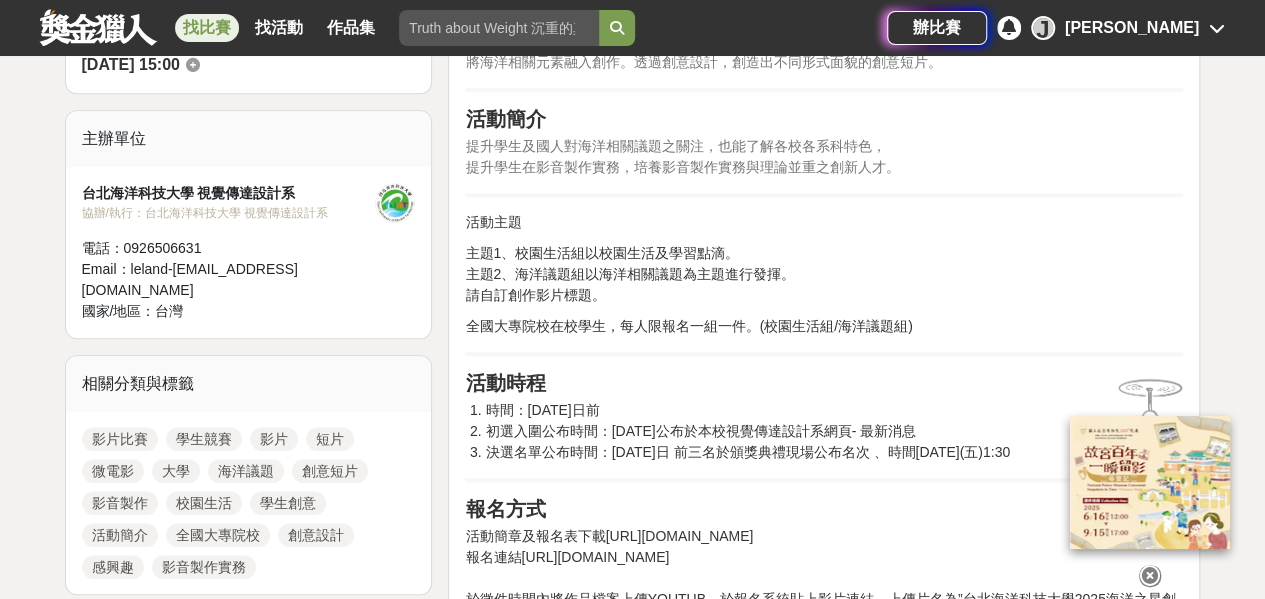 scroll, scrollTop: 700, scrollLeft: 0, axis: vertical 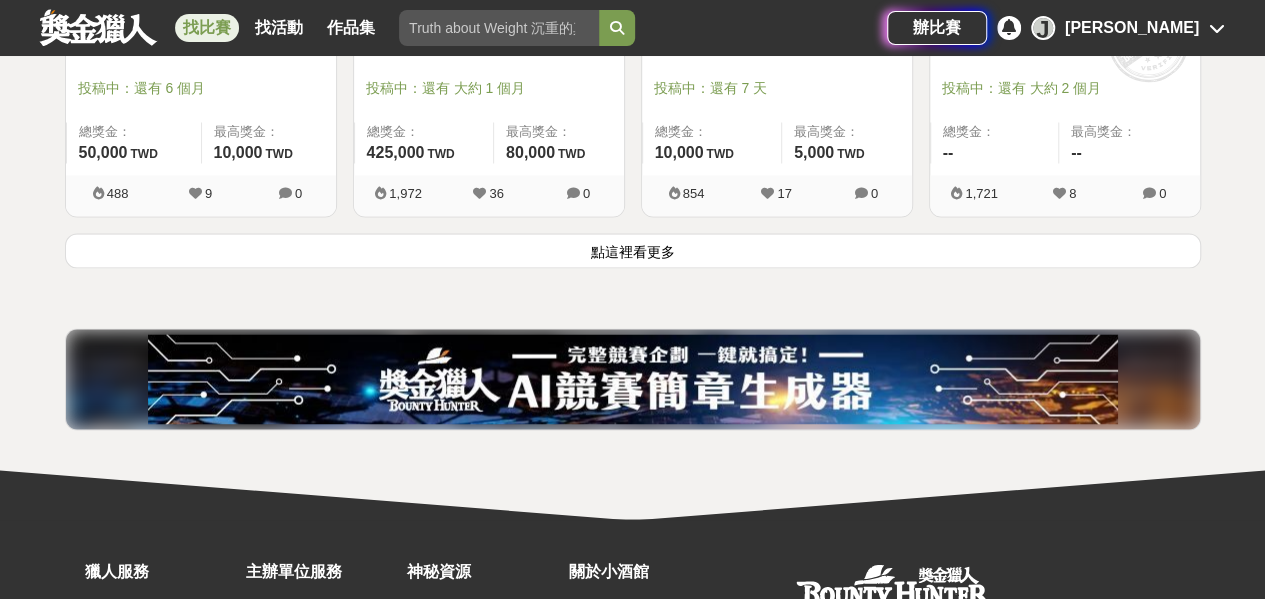 click on "點這裡看更多" at bounding box center (633, 250) 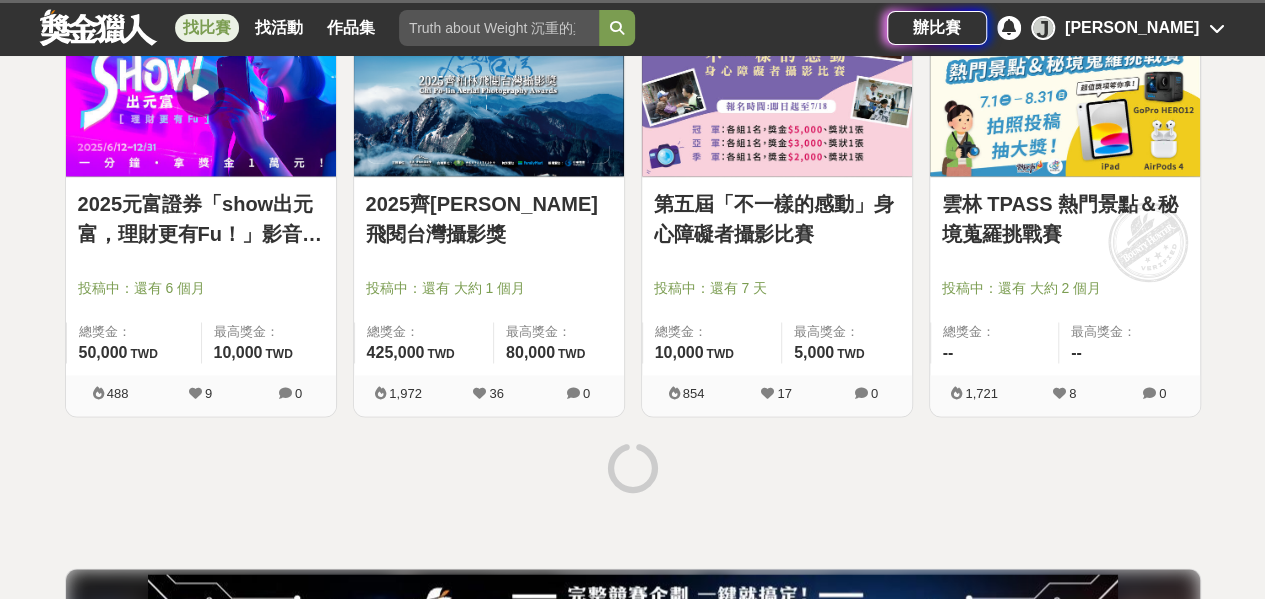 scroll, scrollTop: 5000, scrollLeft: 0, axis: vertical 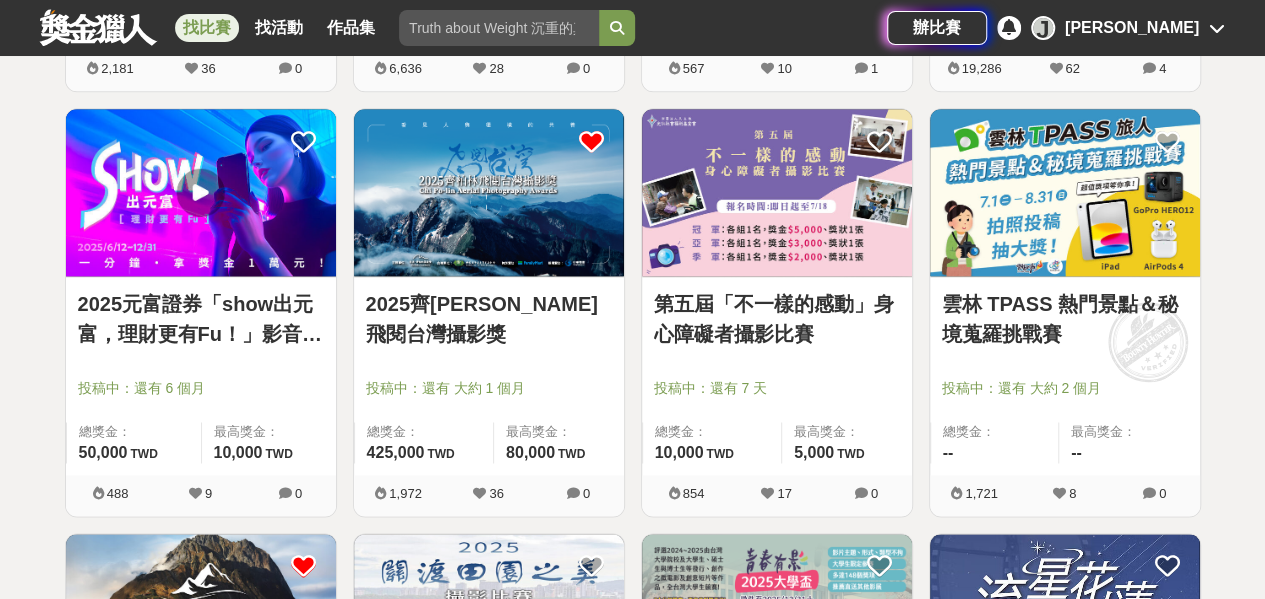 click at bounding box center (591, 141) 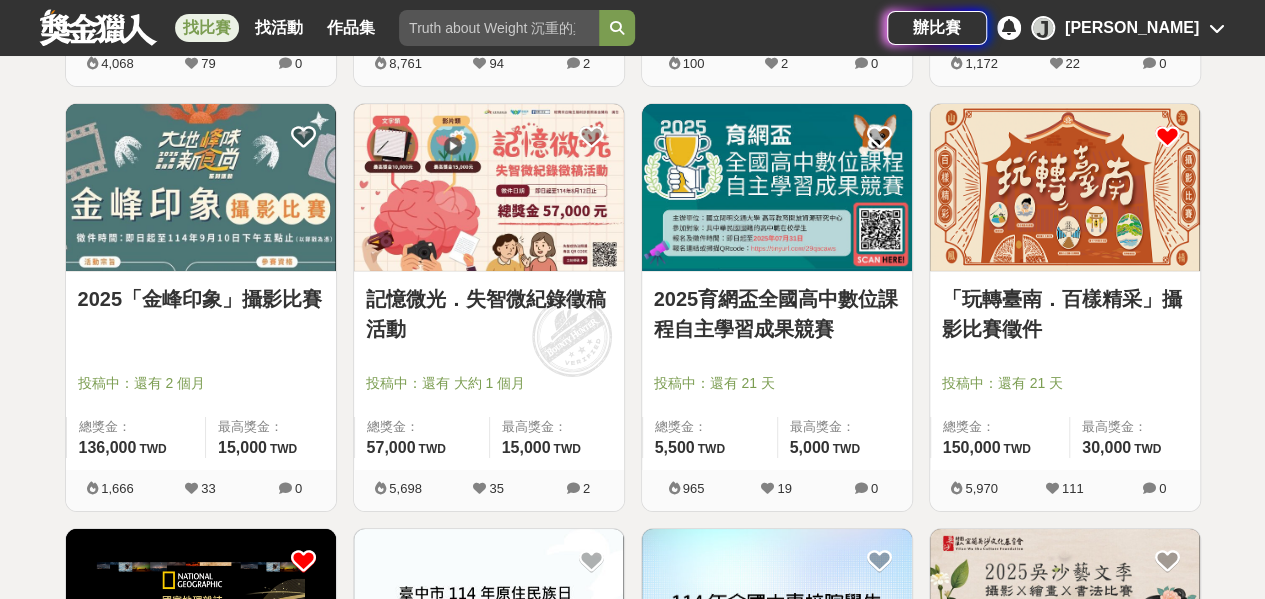 scroll, scrollTop: 7100, scrollLeft: 0, axis: vertical 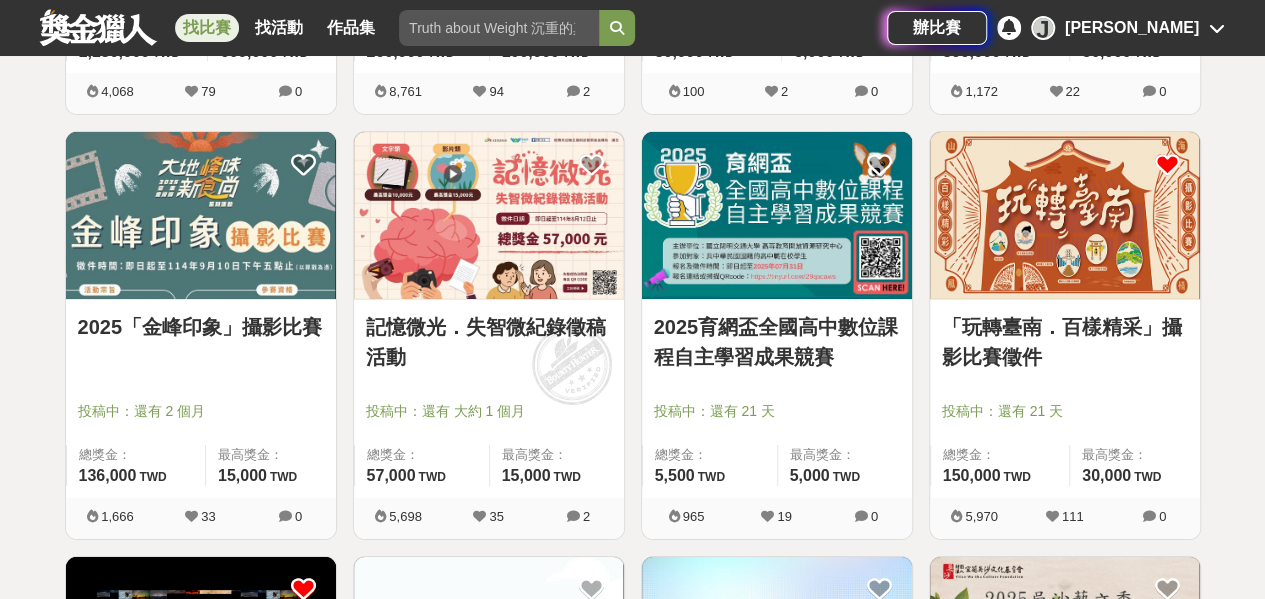 click at bounding box center (489, 215) 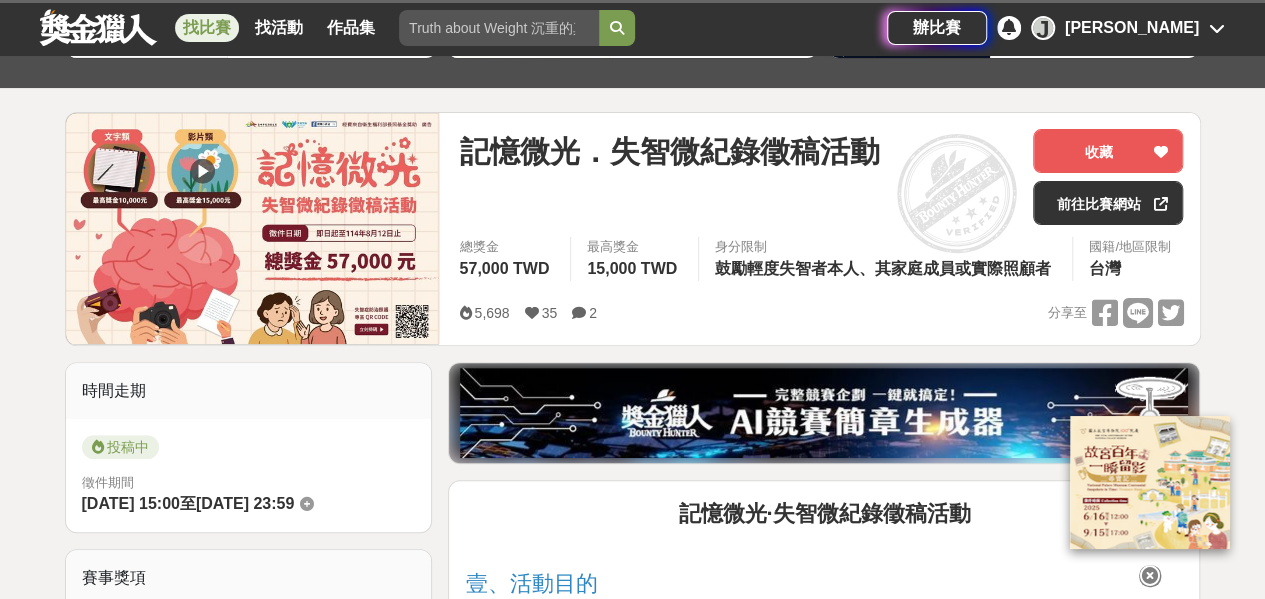 scroll, scrollTop: 200, scrollLeft: 0, axis: vertical 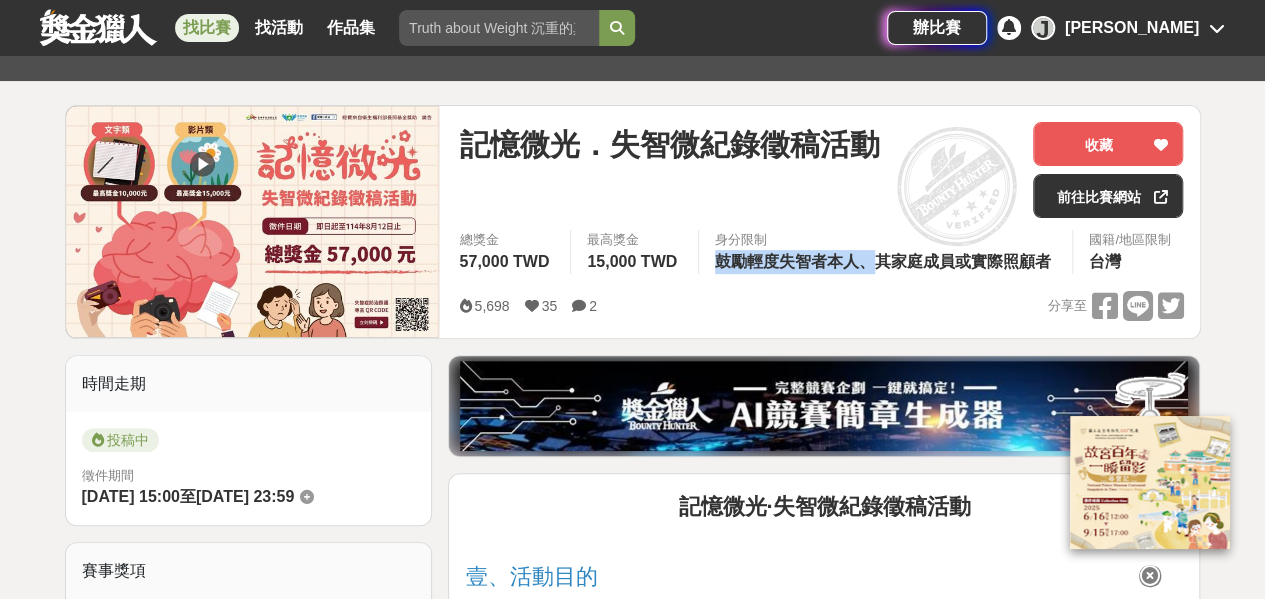 drag, startPoint x: 710, startPoint y: 255, endPoint x: 869, endPoint y: 266, distance: 159.38005 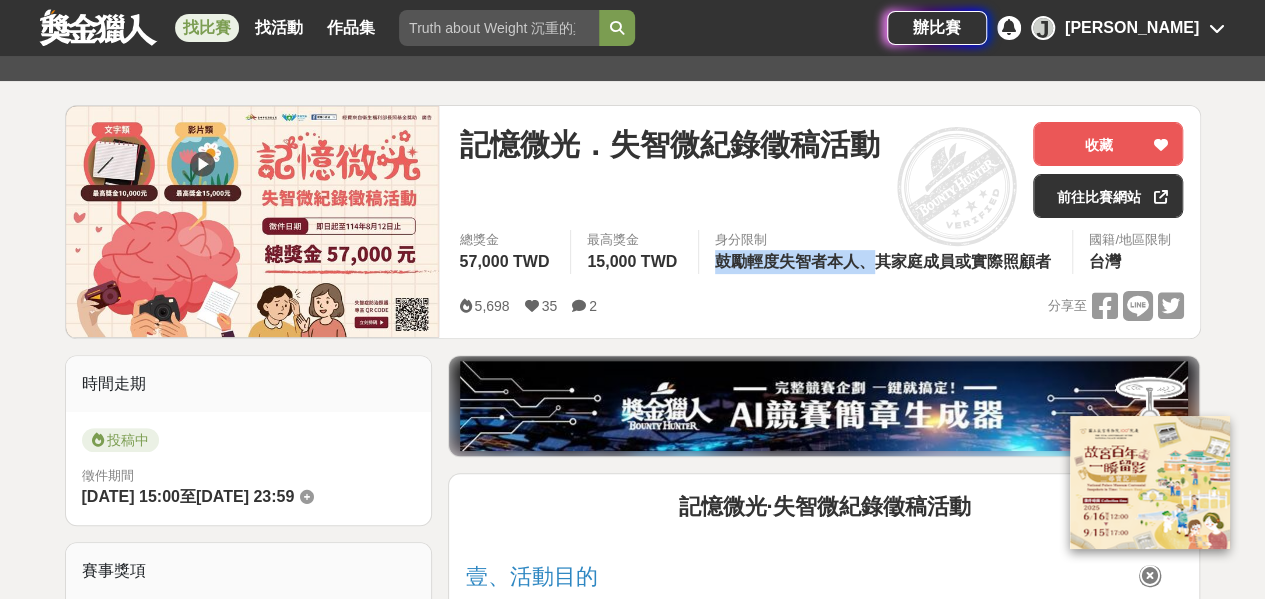 click on "鼓勵輕度失智者本人、其家庭成員或實際照顧者" at bounding box center [883, 261] 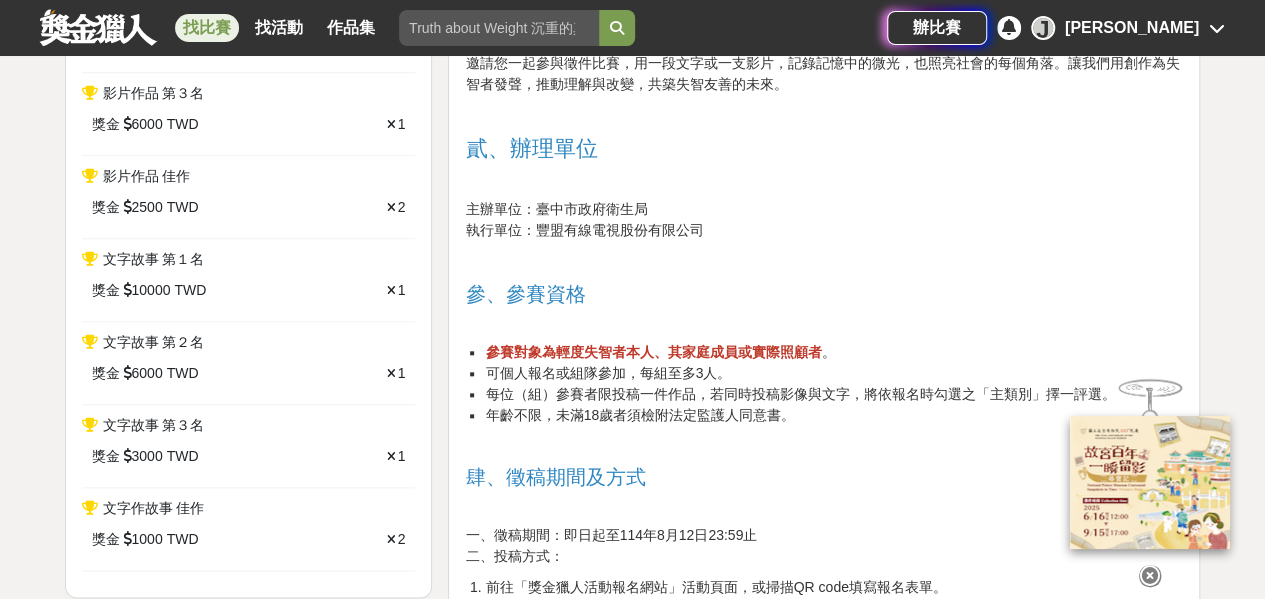 scroll, scrollTop: 1000, scrollLeft: 0, axis: vertical 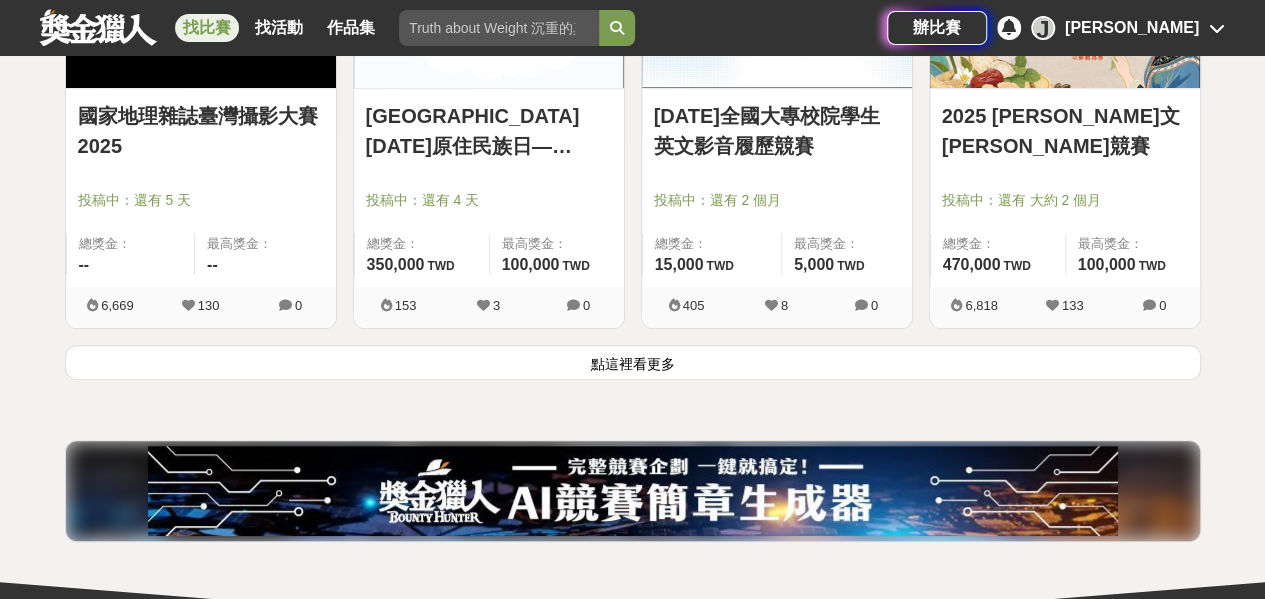 click on "點這裡看更多" at bounding box center [633, 362] 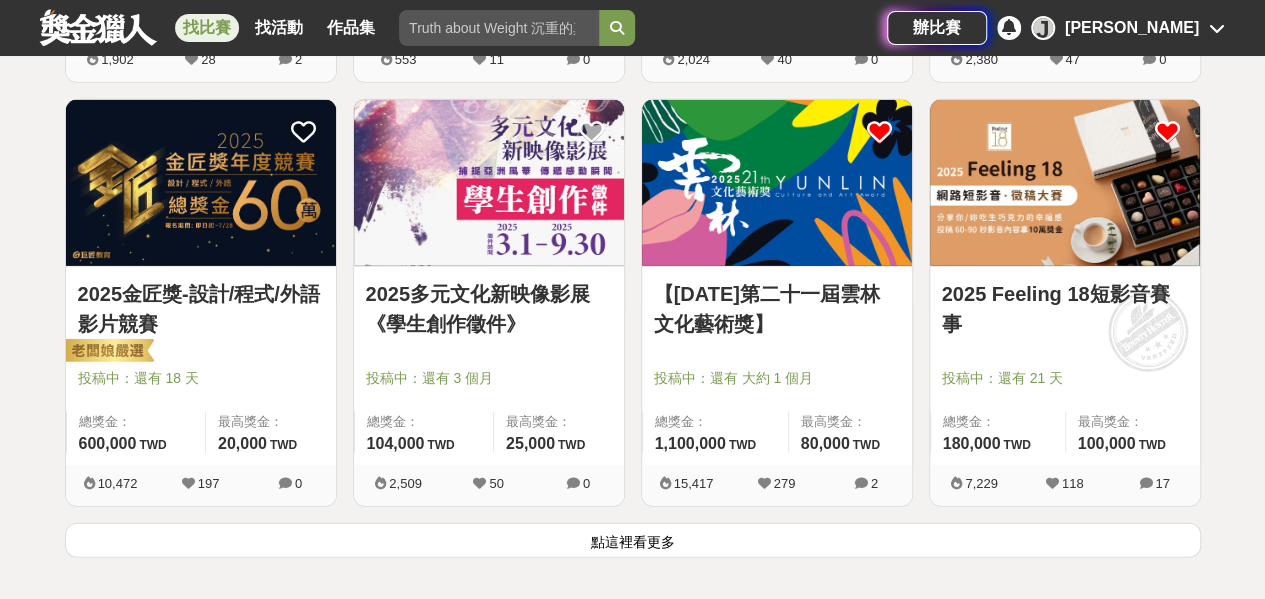 scroll, scrollTop: 10136, scrollLeft: 0, axis: vertical 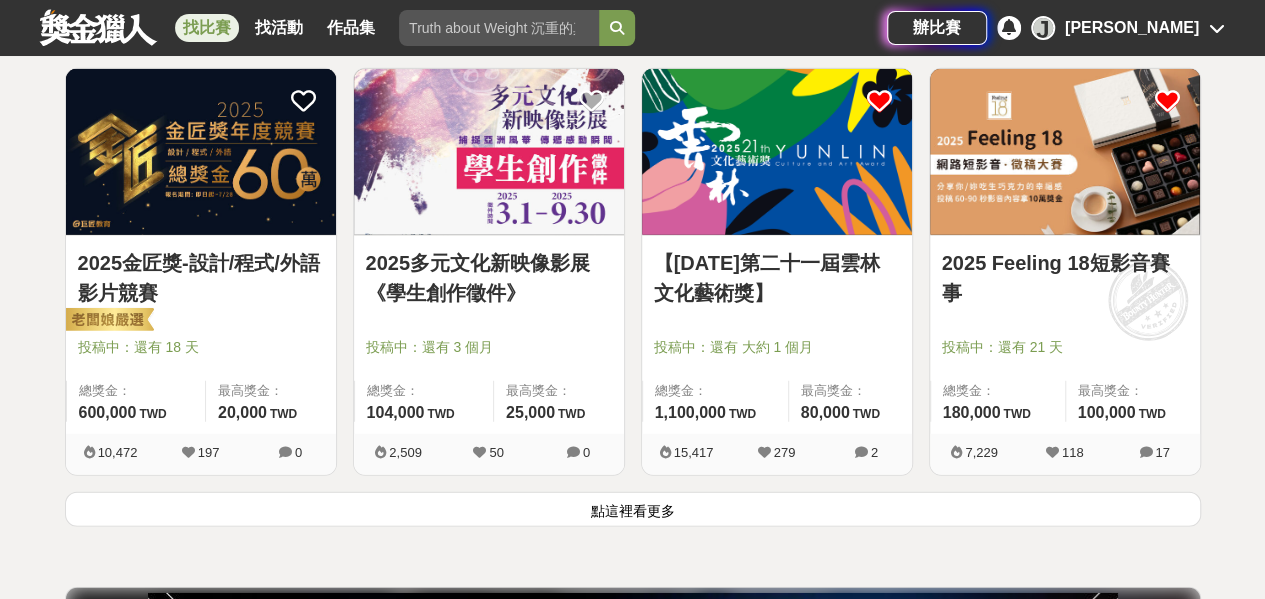 click on "點這裡看更多" at bounding box center (633, 509) 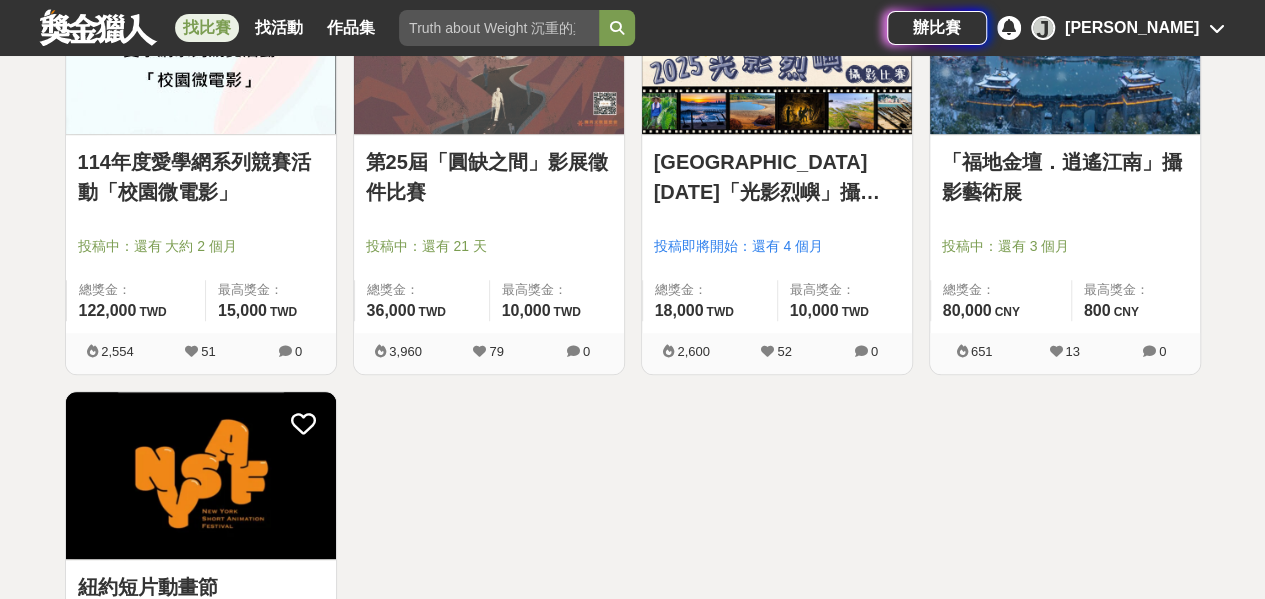 scroll, scrollTop: 12136, scrollLeft: 0, axis: vertical 